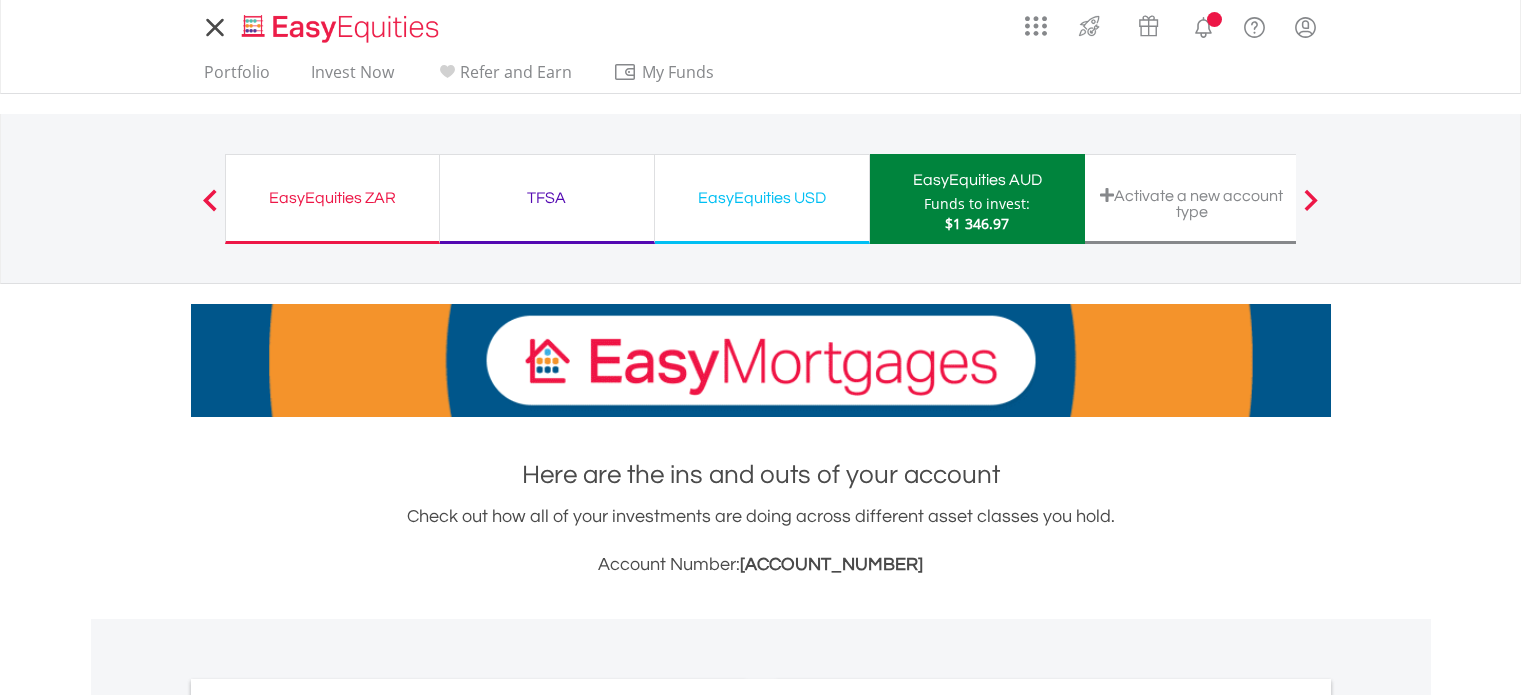 scroll, scrollTop: 0, scrollLeft: 0, axis: both 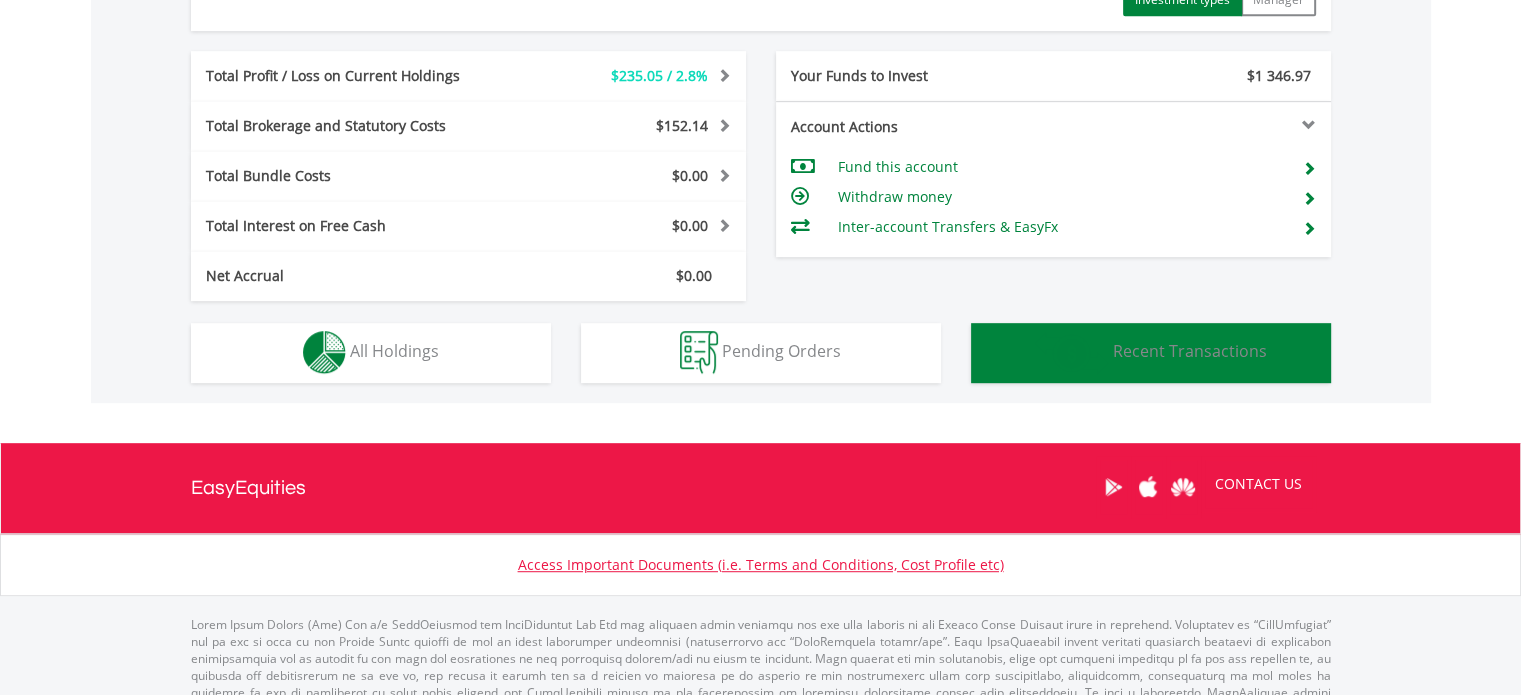 click on "Recent Transactions" at bounding box center (1190, 351) 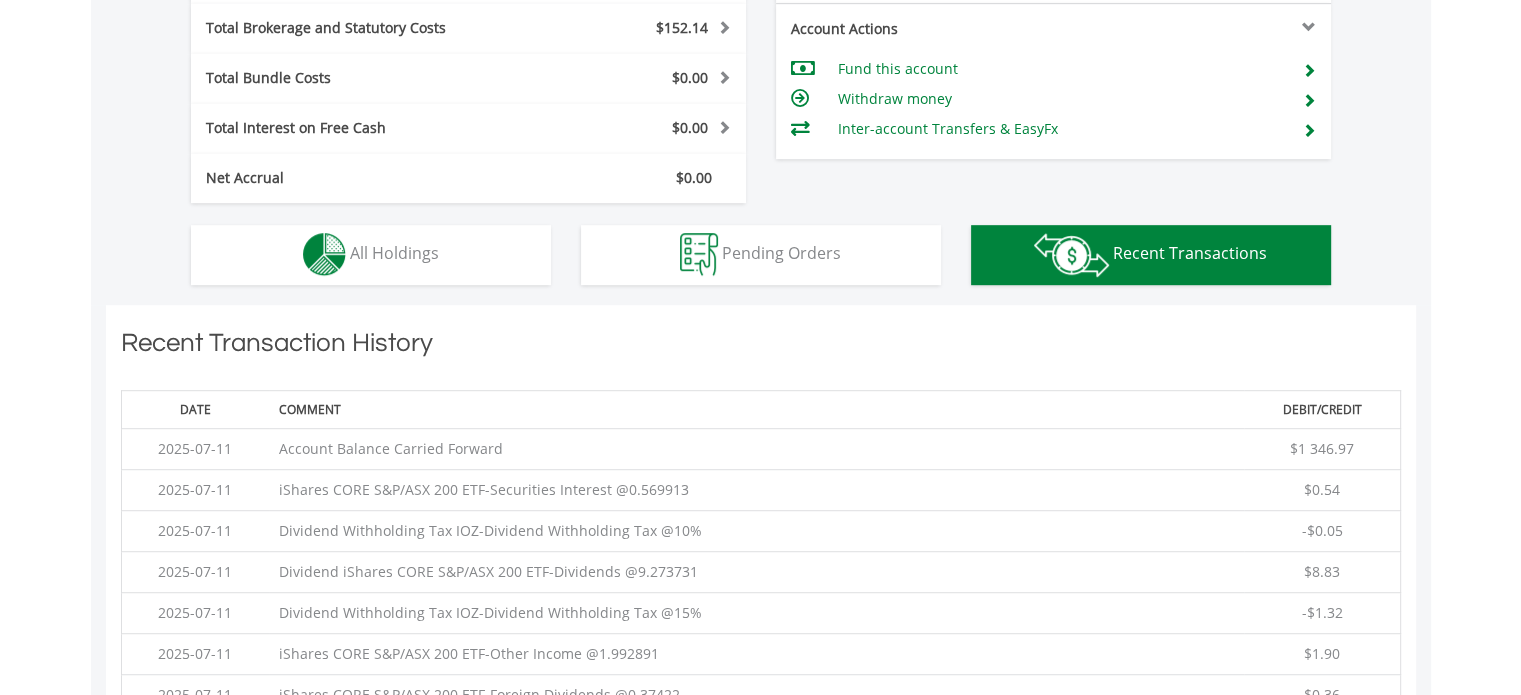 scroll, scrollTop: 1401, scrollLeft: 0, axis: vertical 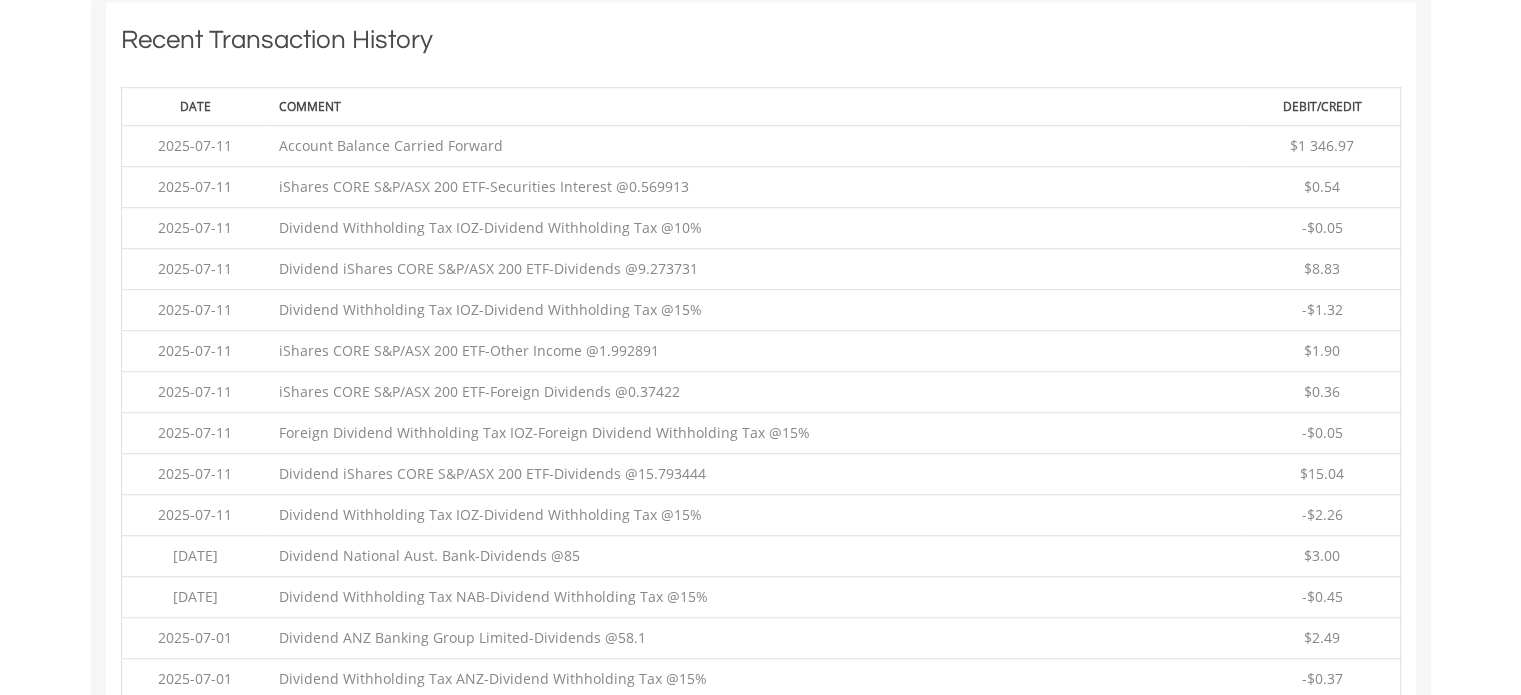 drag, startPoint x: 1360, startPoint y: 503, endPoint x: 145, endPoint y: 178, distance: 1257.7162 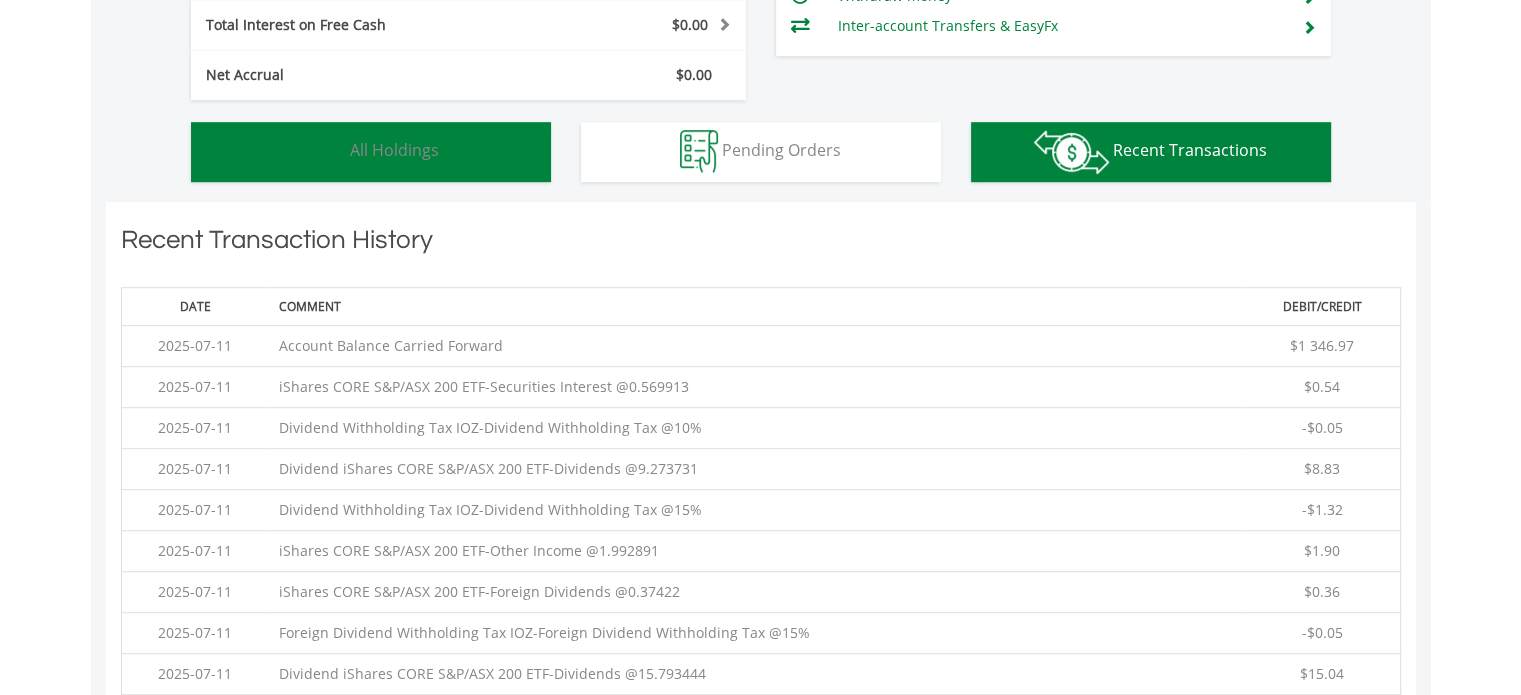 click on "Holdings
All Holdings" at bounding box center (371, 152) 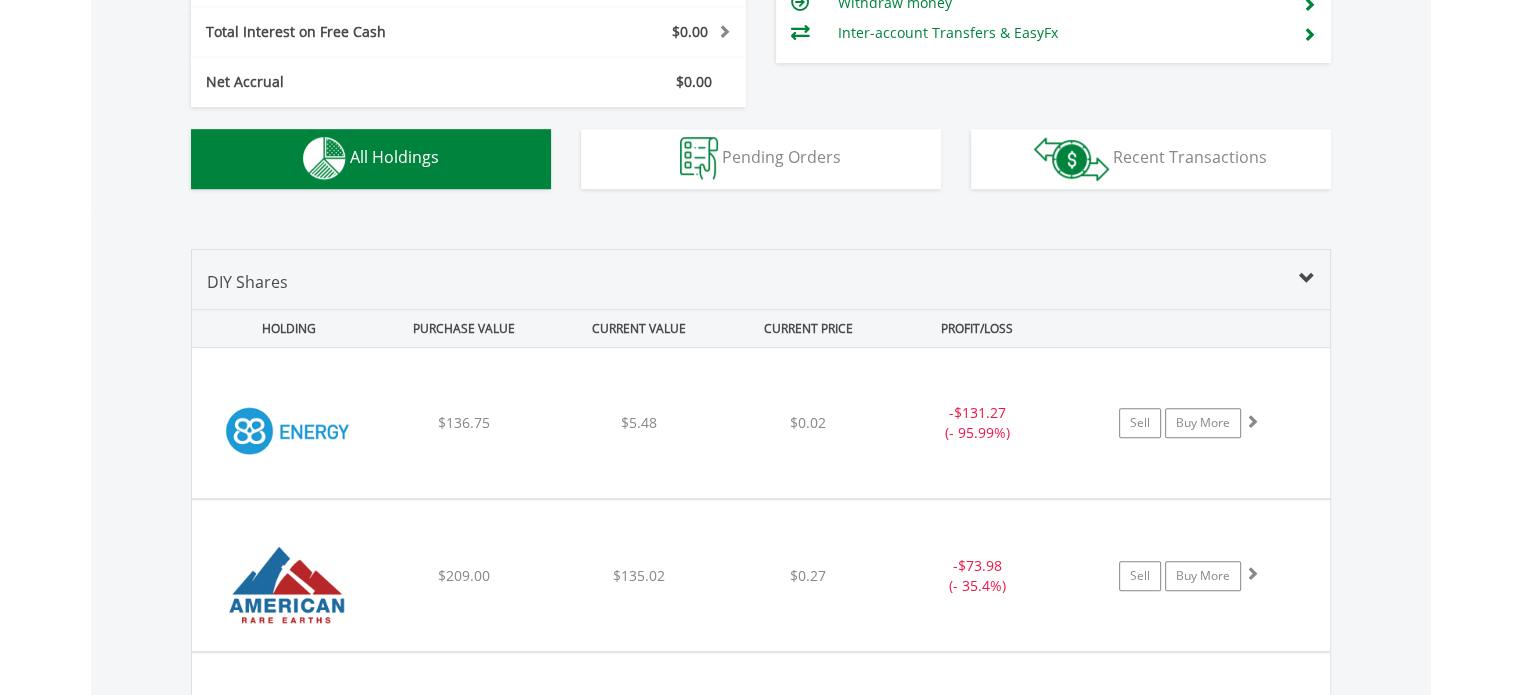 scroll, scrollTop: 1441, scrollLeft: 0, axis: vertical 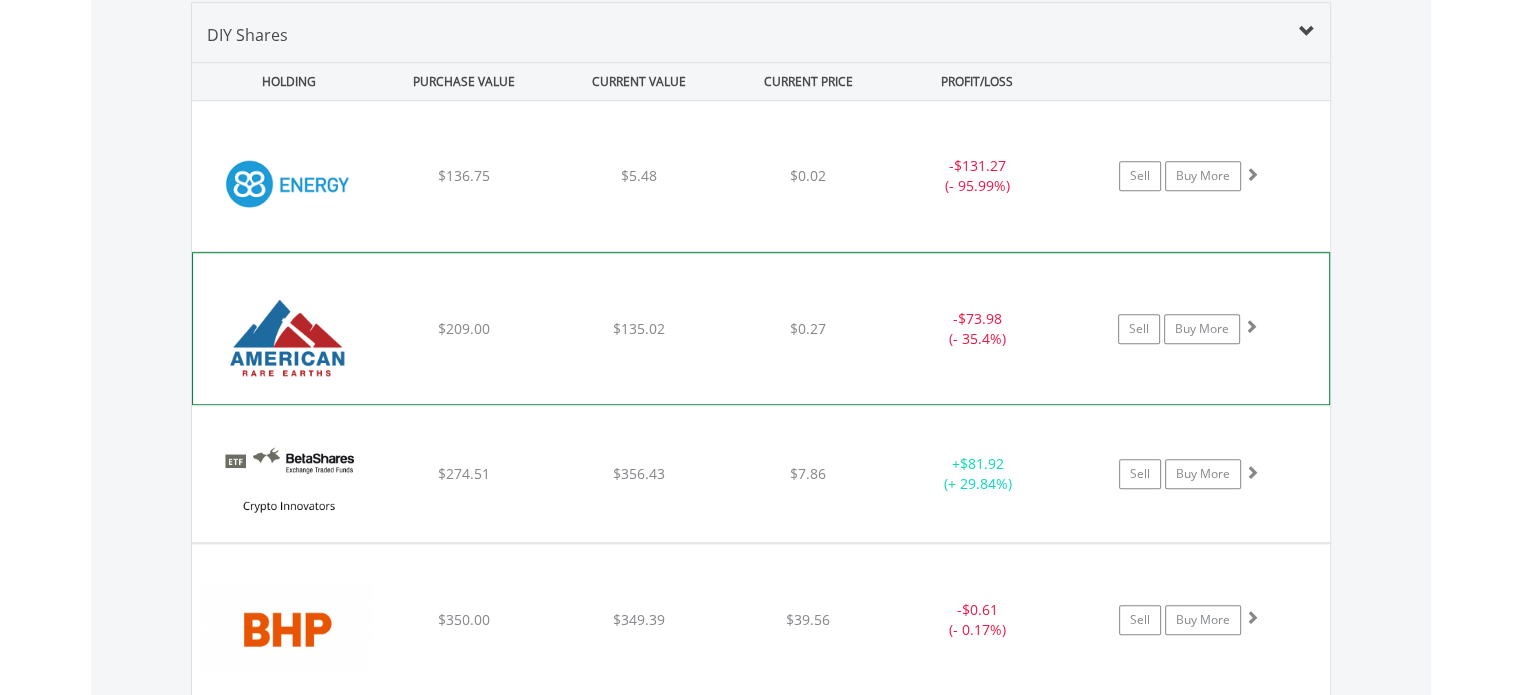 click at bounding box center [1251, 326] 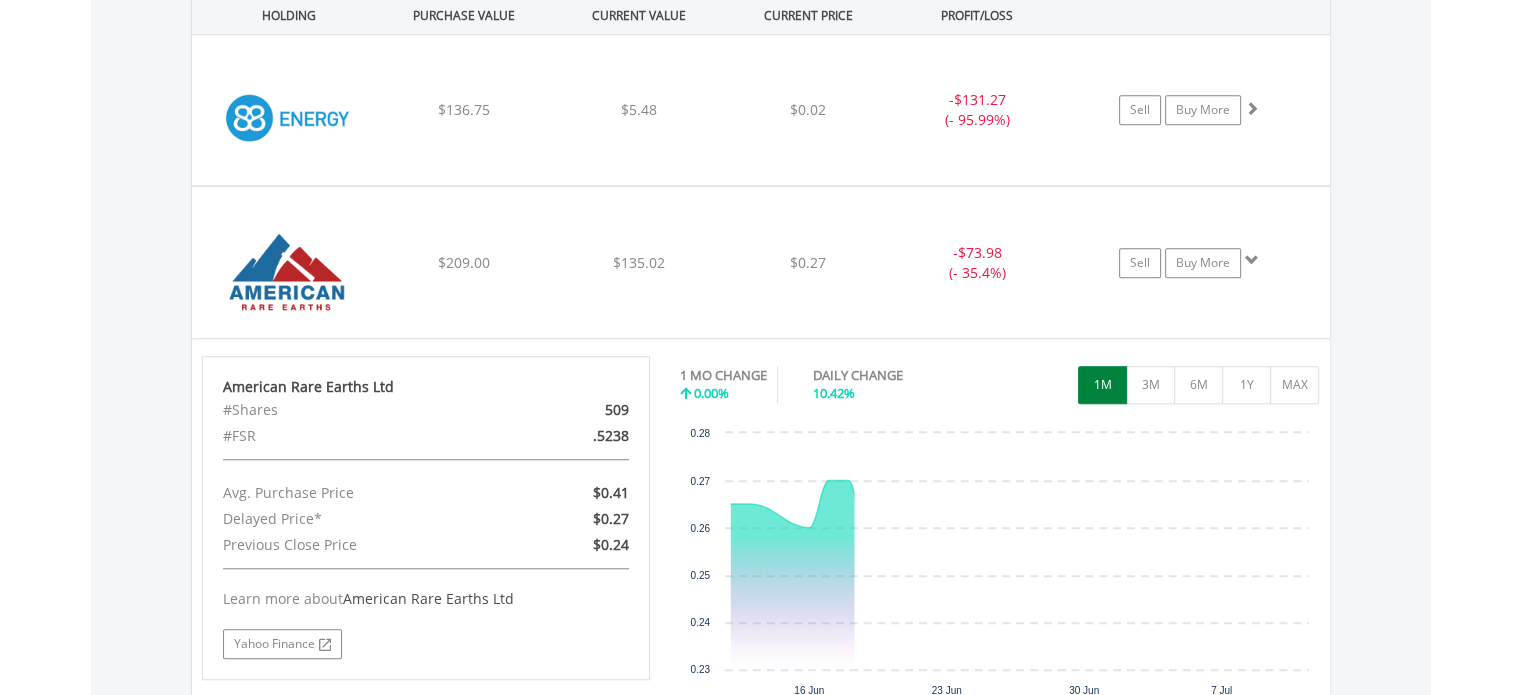 scroll, scrollTop: 1541, scrollLeft: 0, axis: vertical 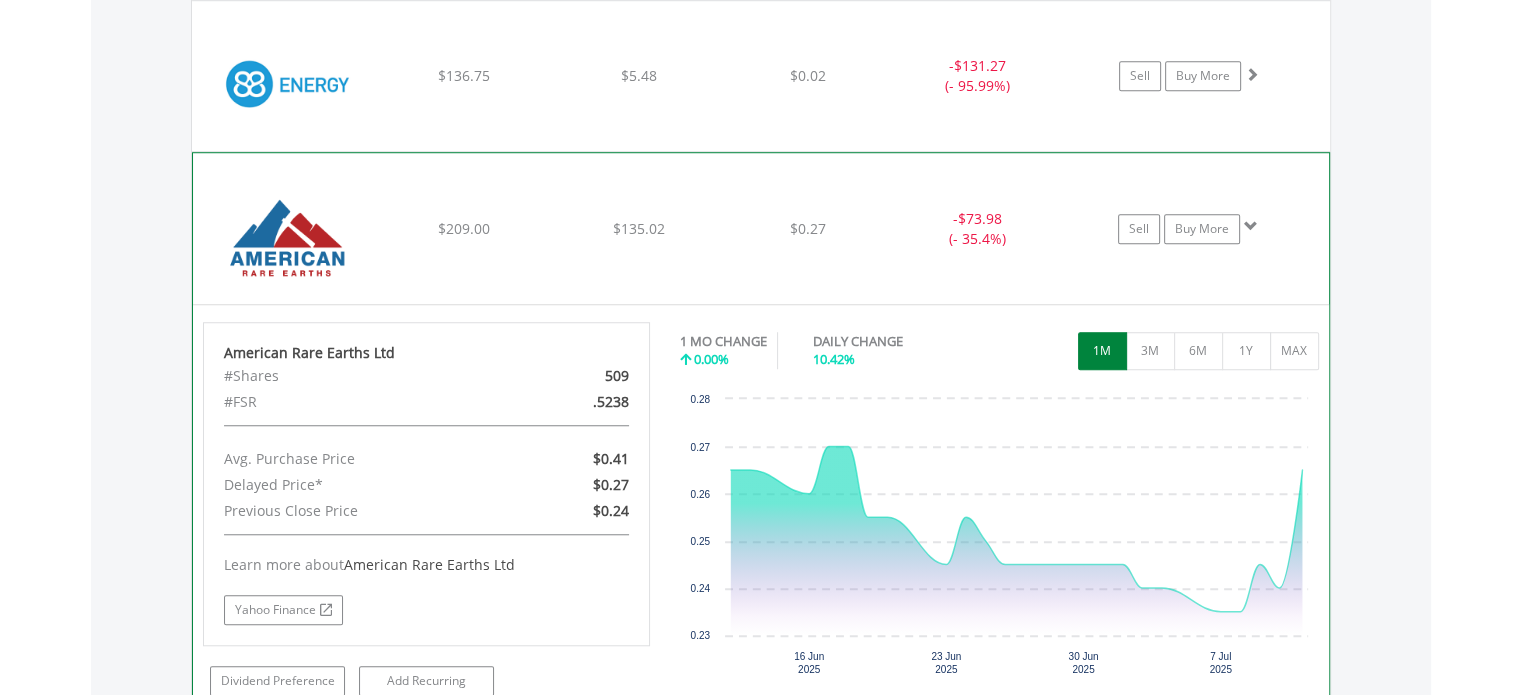 click at bounding box center (1251, 226) 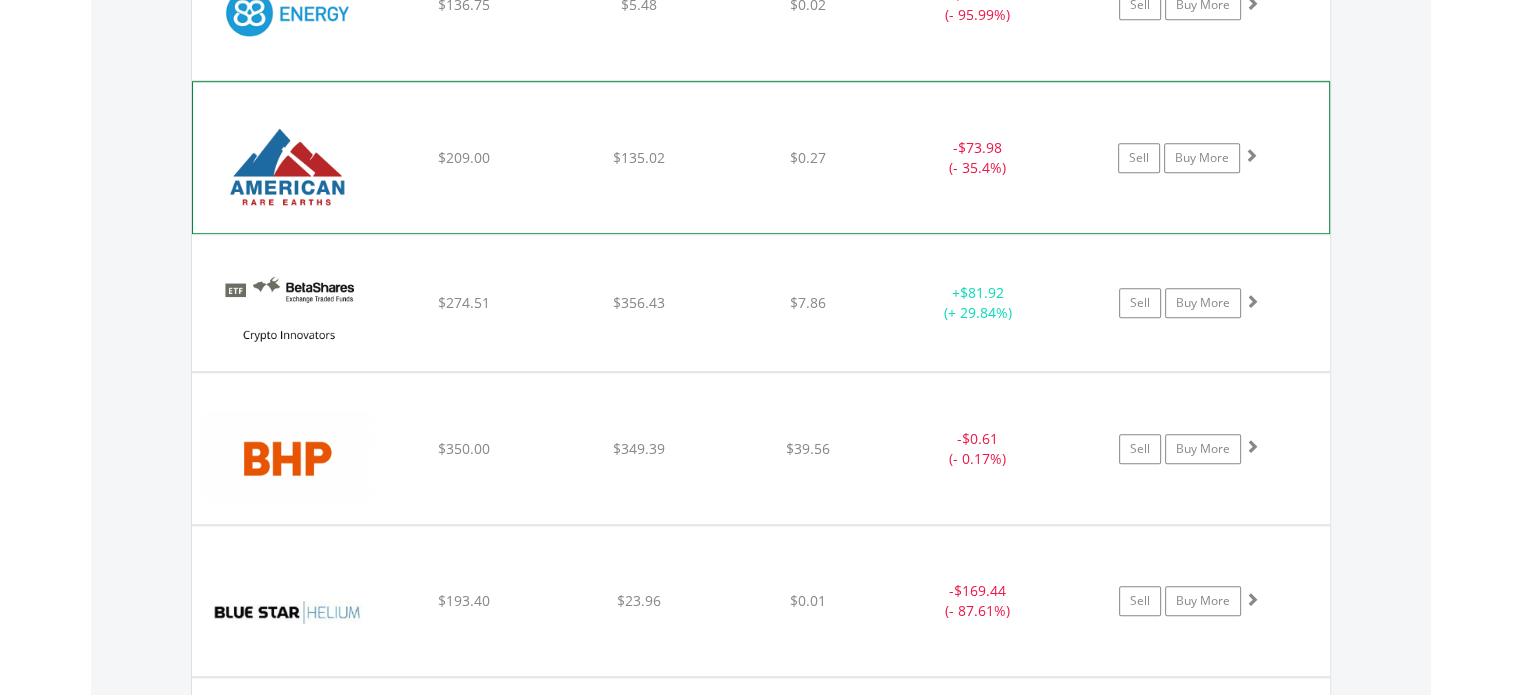 scroll, scrollTop: 1741, scrollLeft: 0, axis: vertical 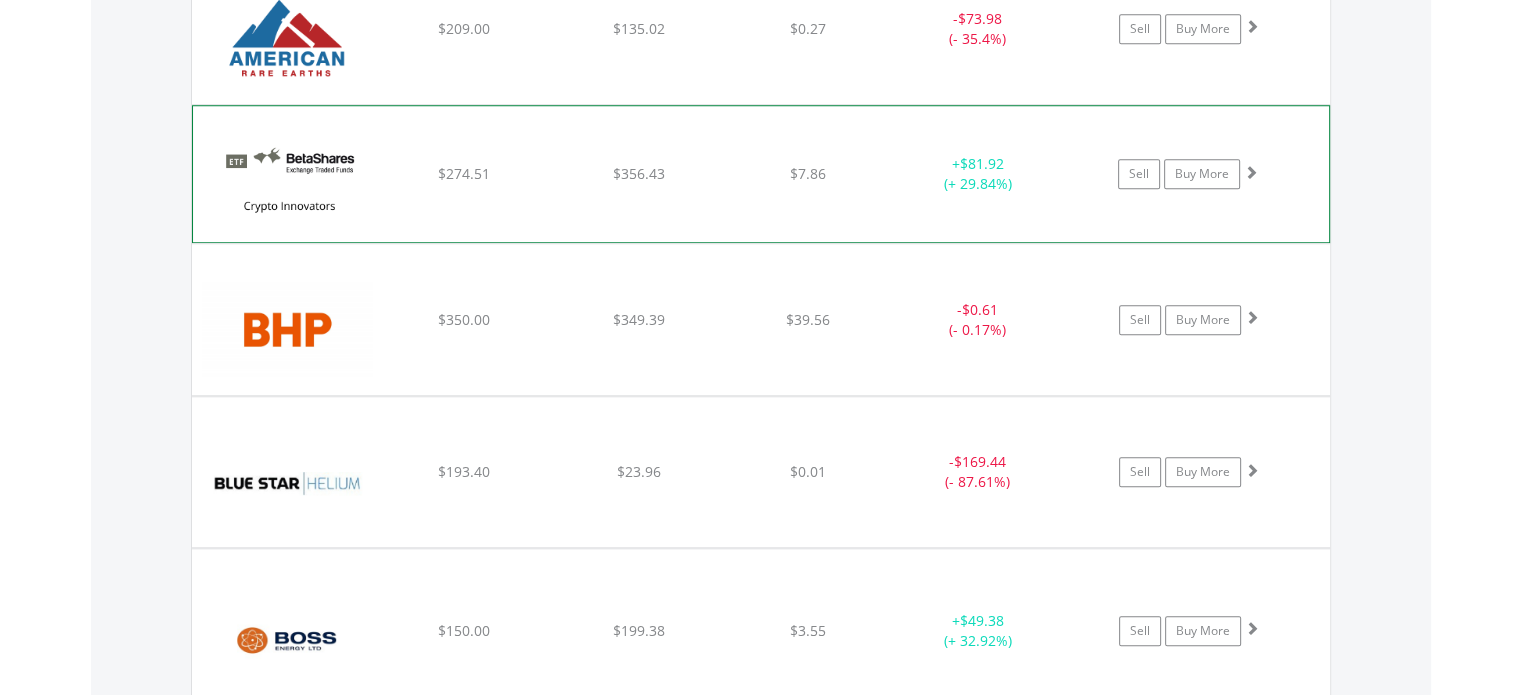 click at bounding box center [1251, 172] 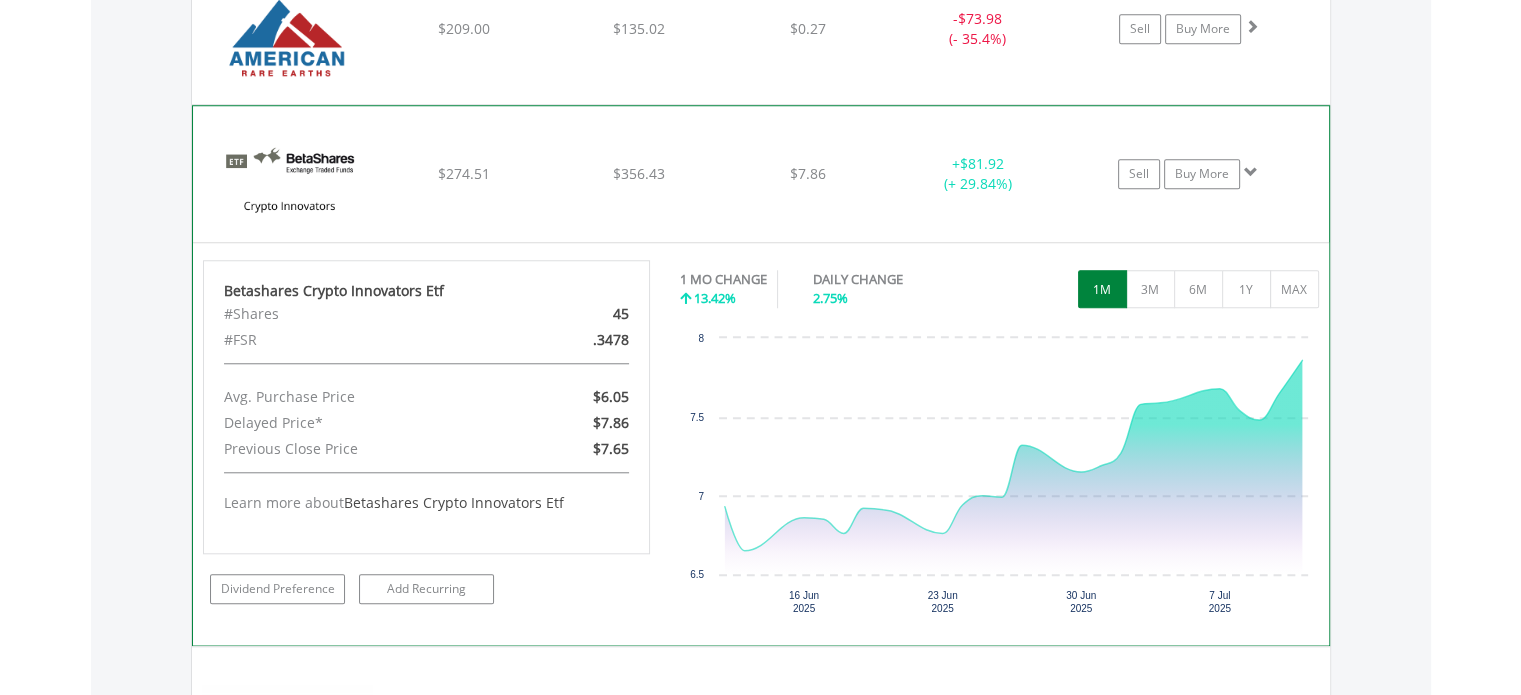 click at bounding box center [1251, 172] 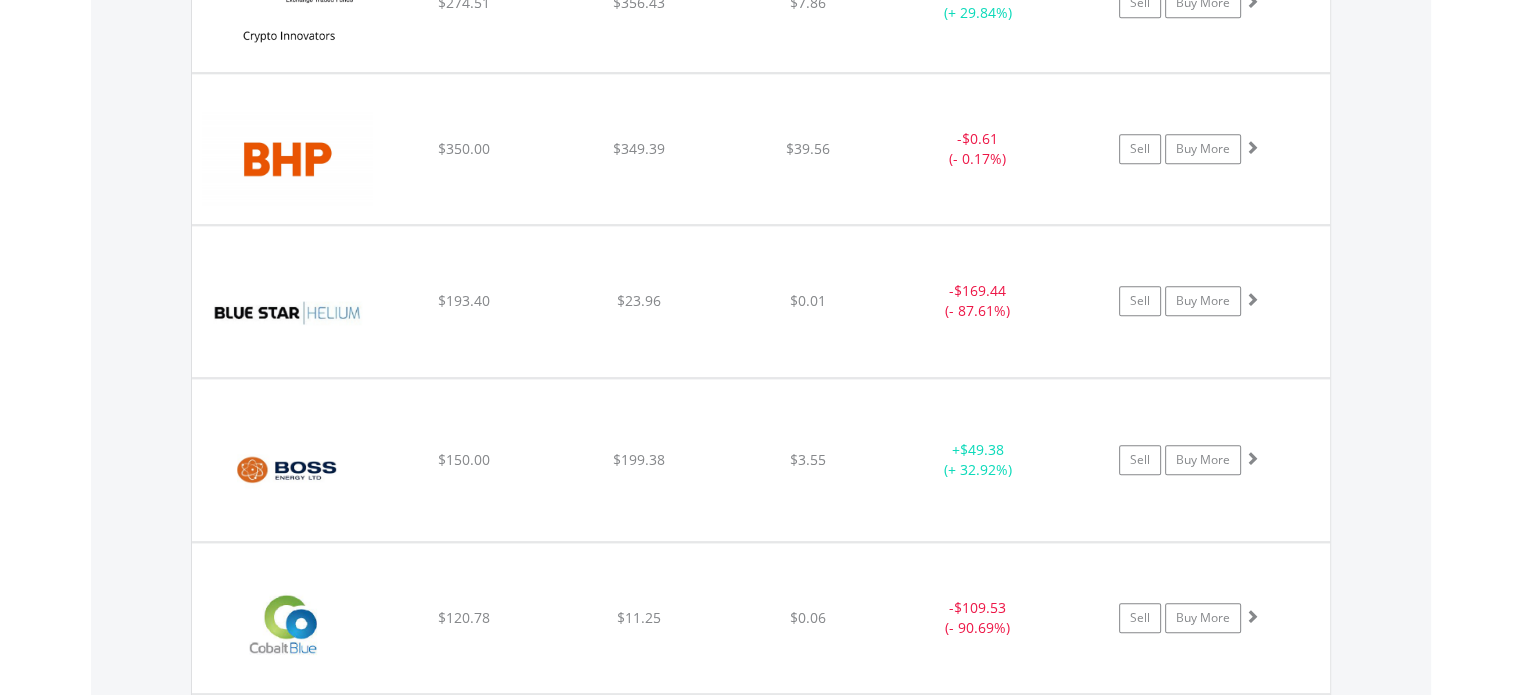 scroll, scrollTop: 1941, scrollLeft: 0, axis: vertical 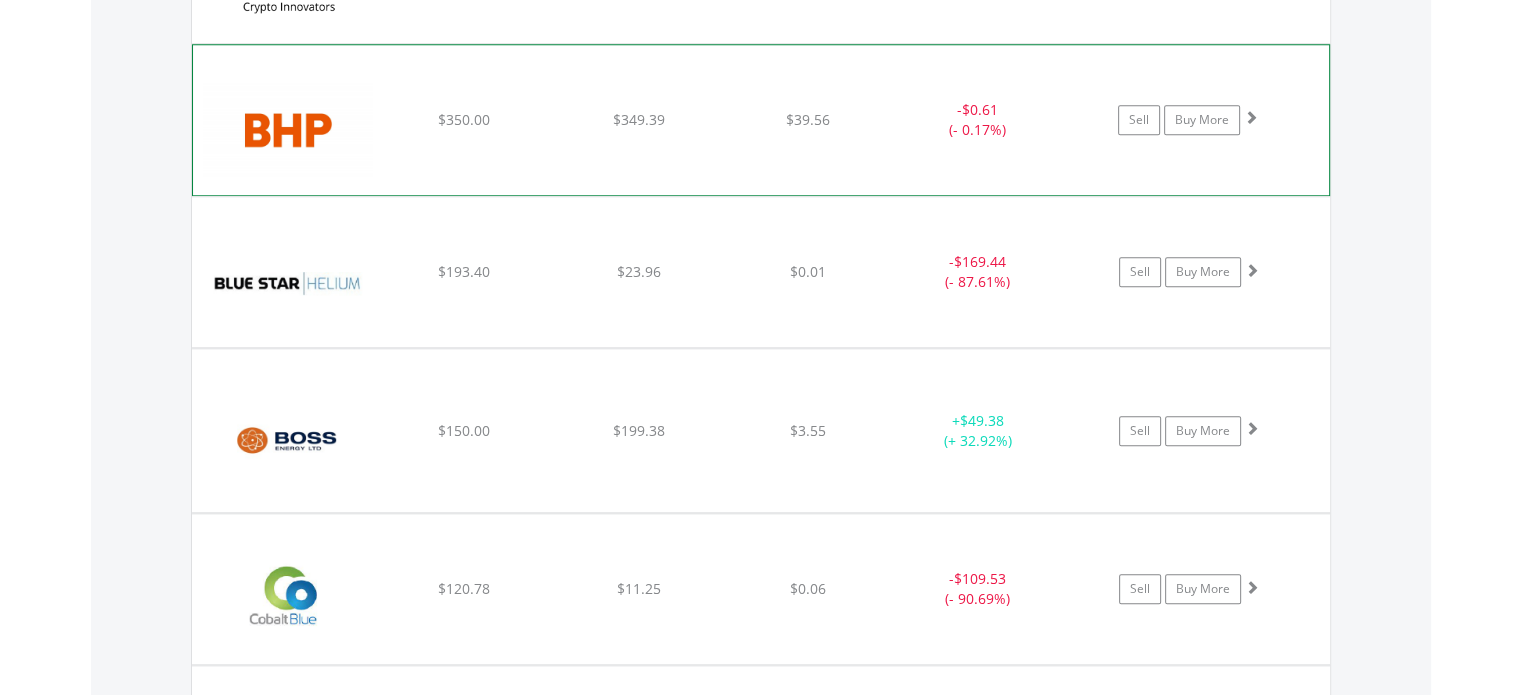 click at bounding box center (1251, 117) 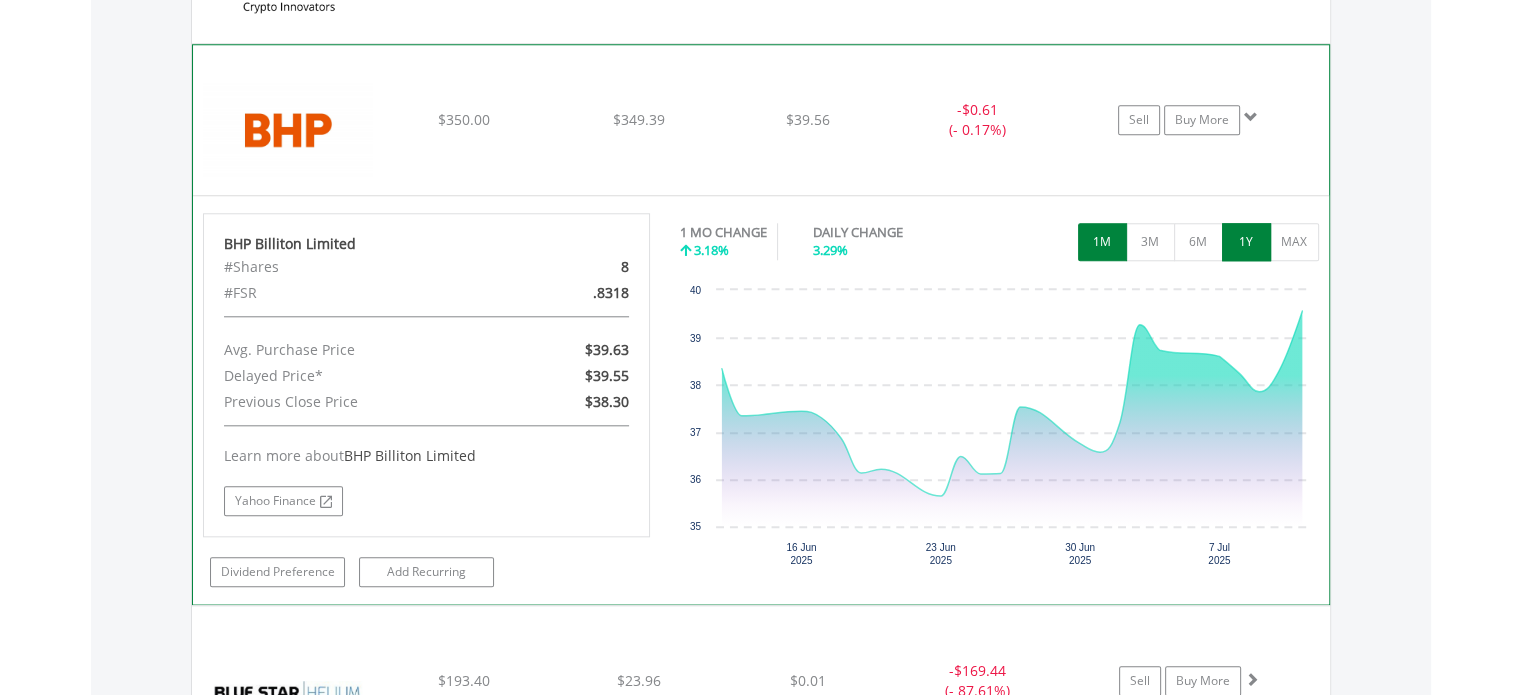 click on "1Y" at bounding box center (1246, 242) 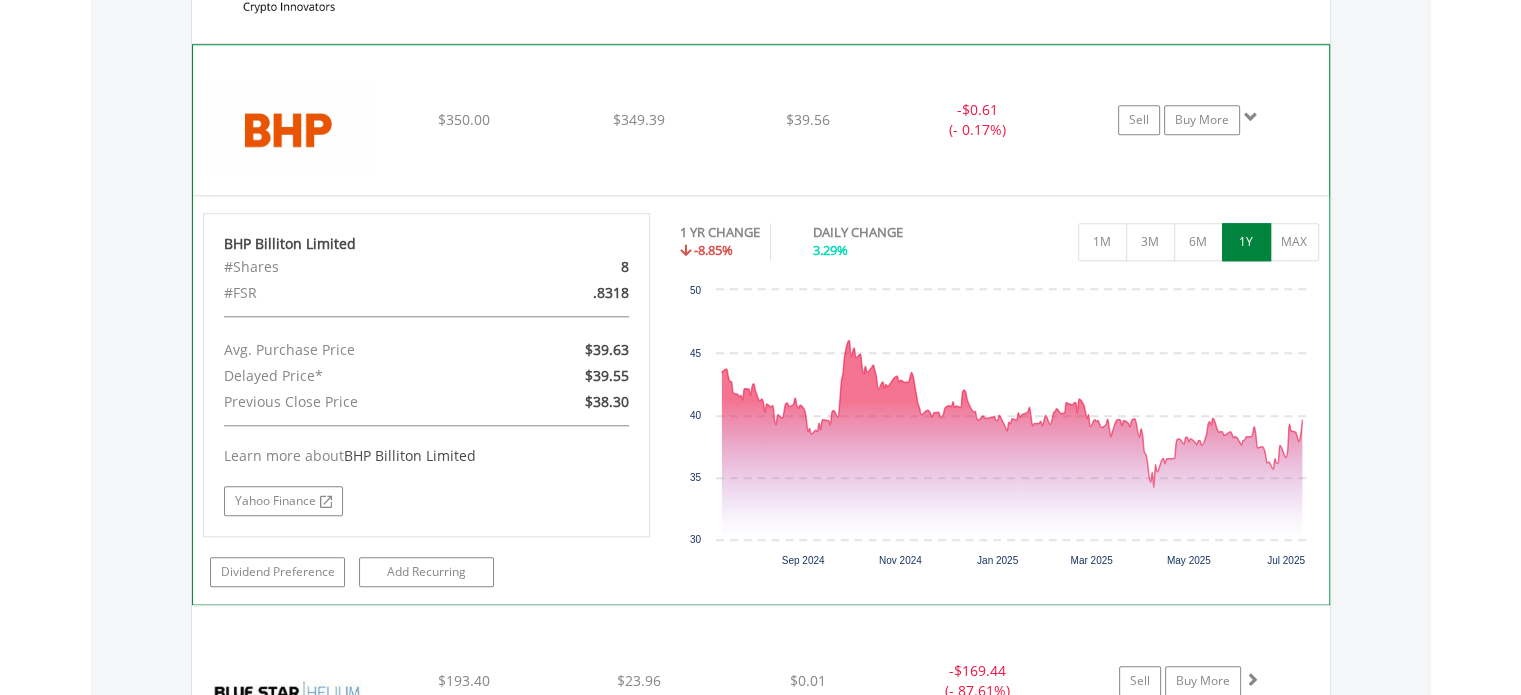 click at bounding box center (1251, 117) 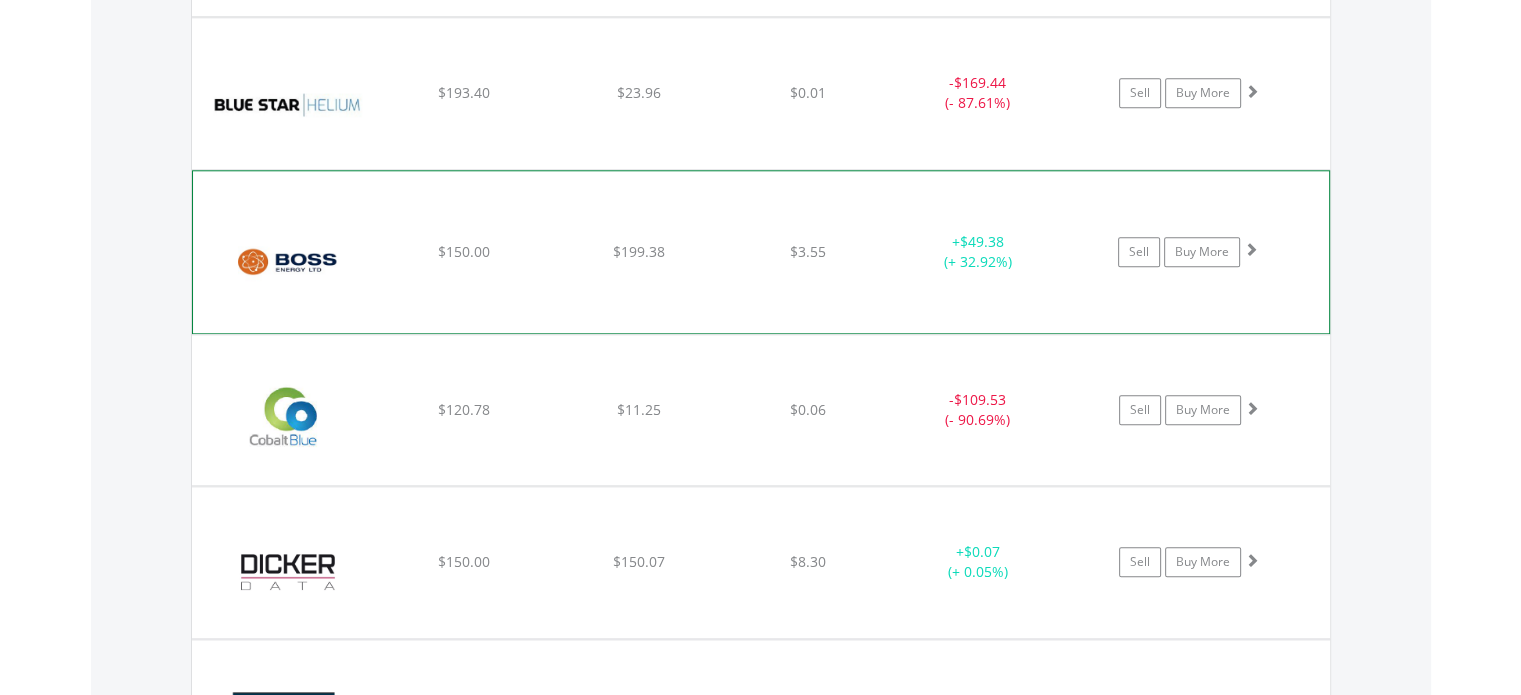scroll, scrollTop: 2141, scrollLeft: 0, axis: vertical 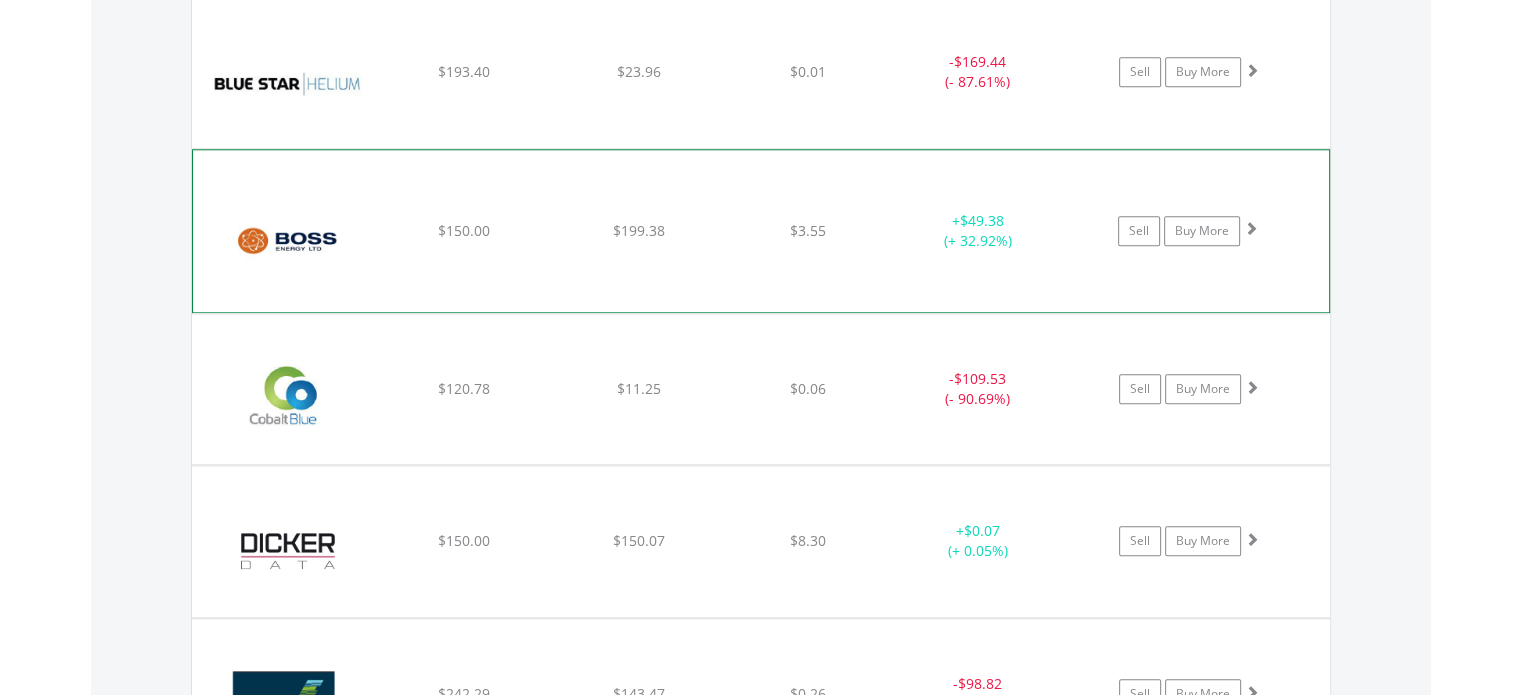 click at bounding box center [1251, 228] 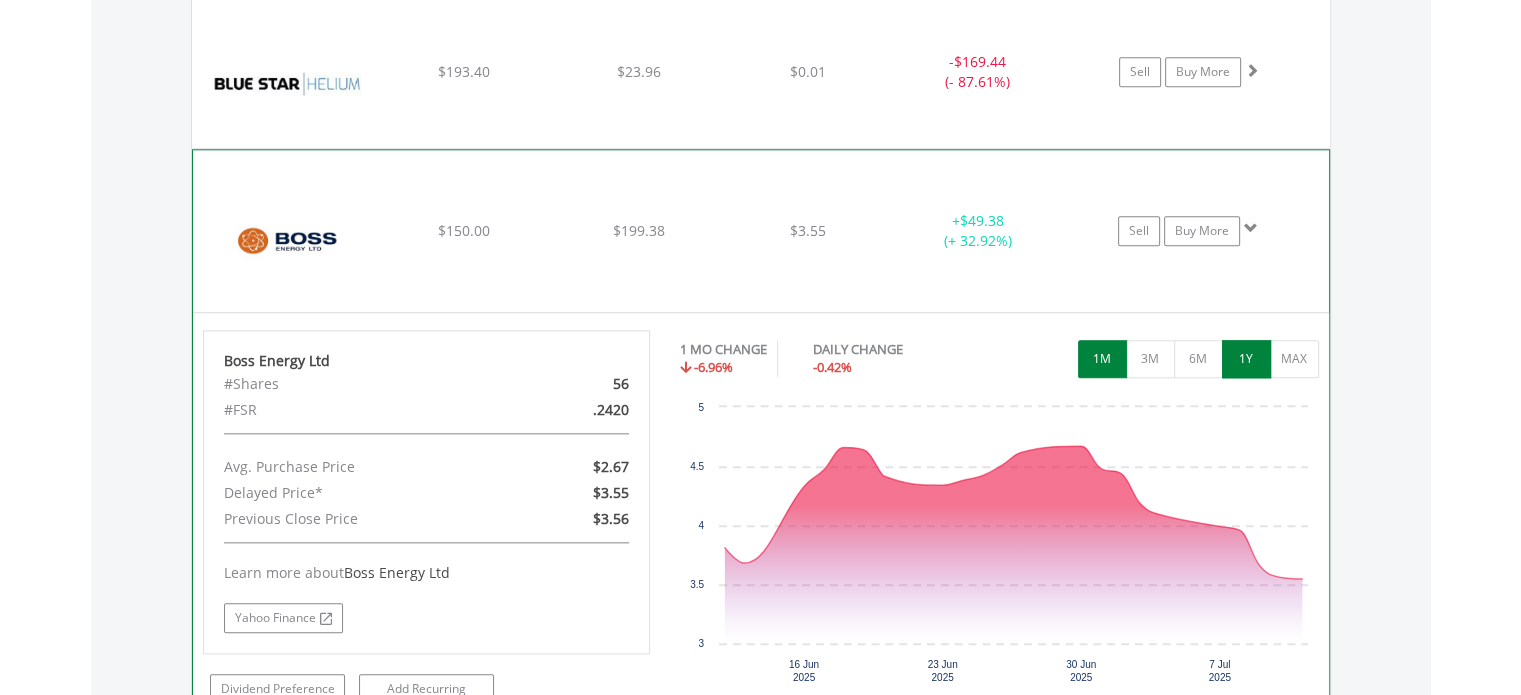 click on "1Y" at bounding box center (1246, 359) 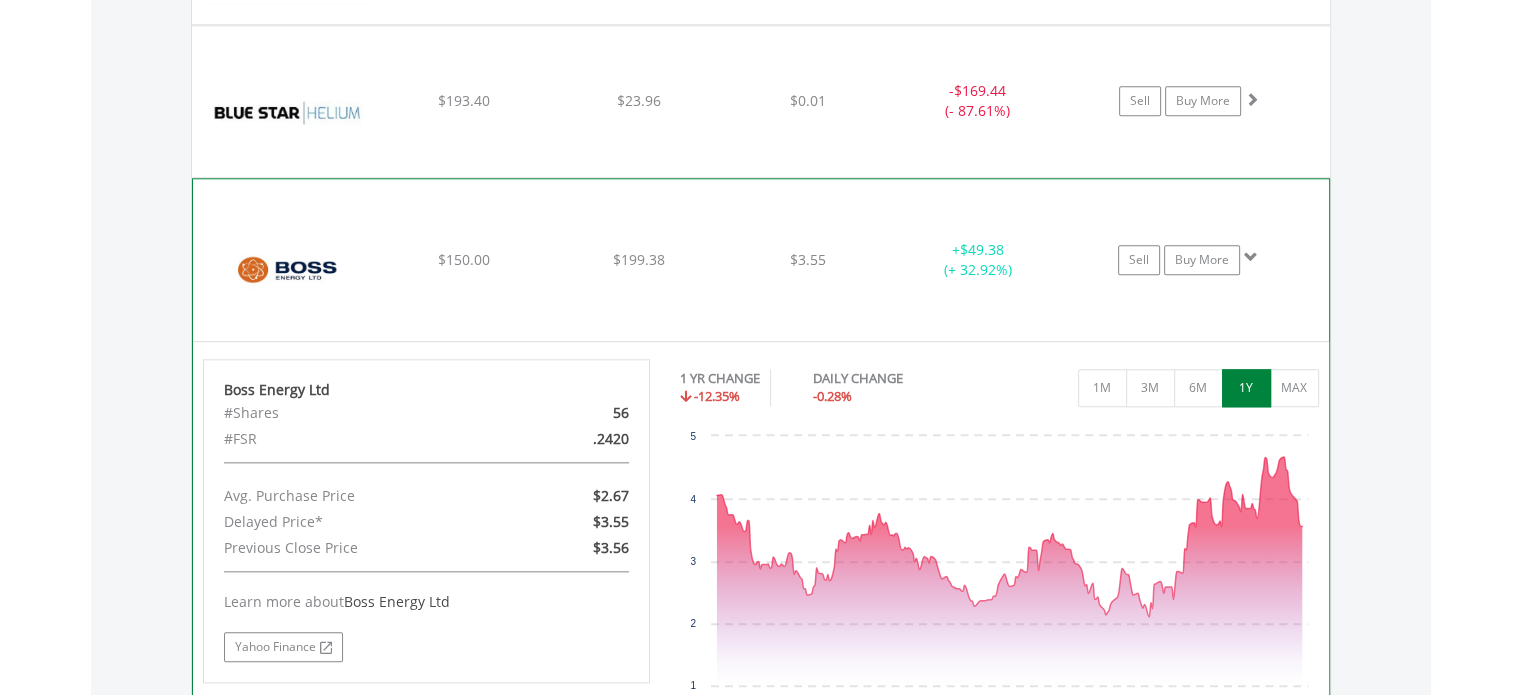 scroll, scrollTop: 2141, scrollLeft: 0, axis: vertical 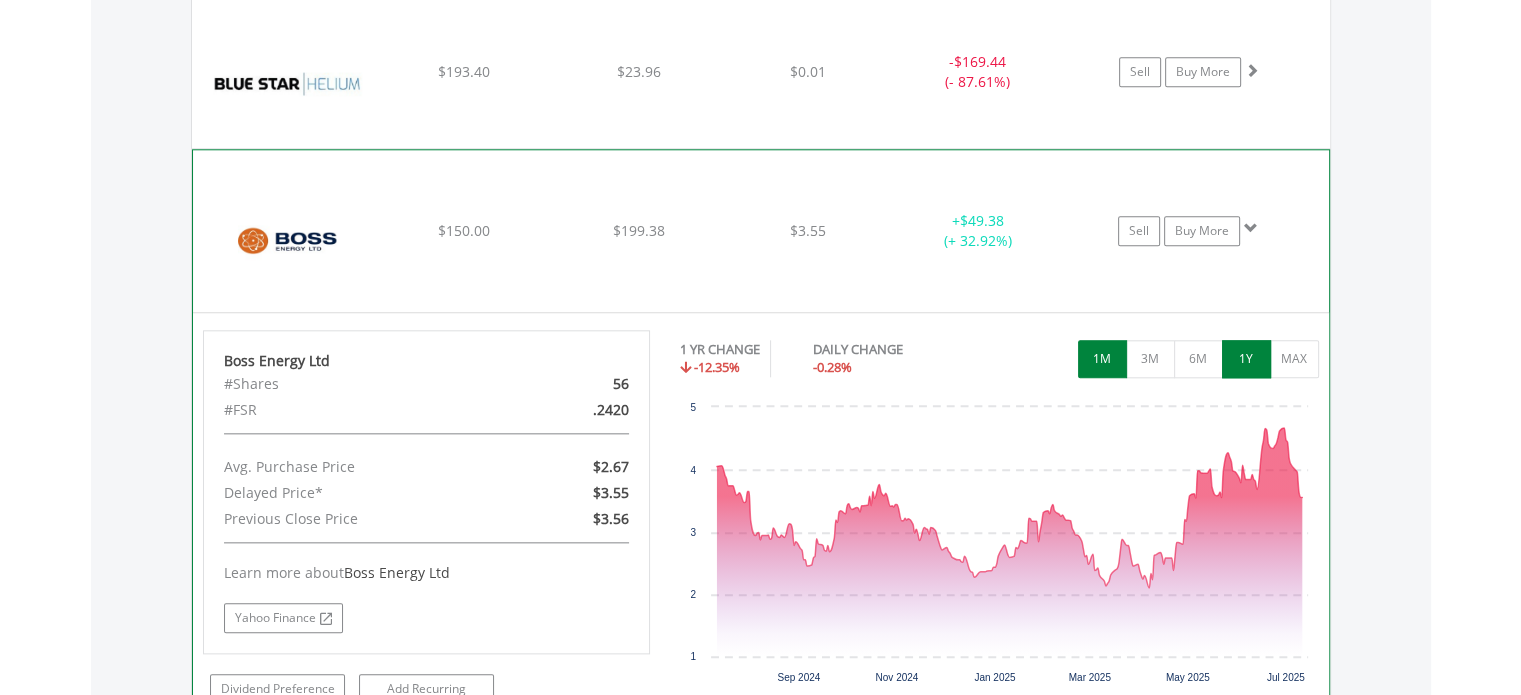 click on "1M" at bounding box center (1102, 359) 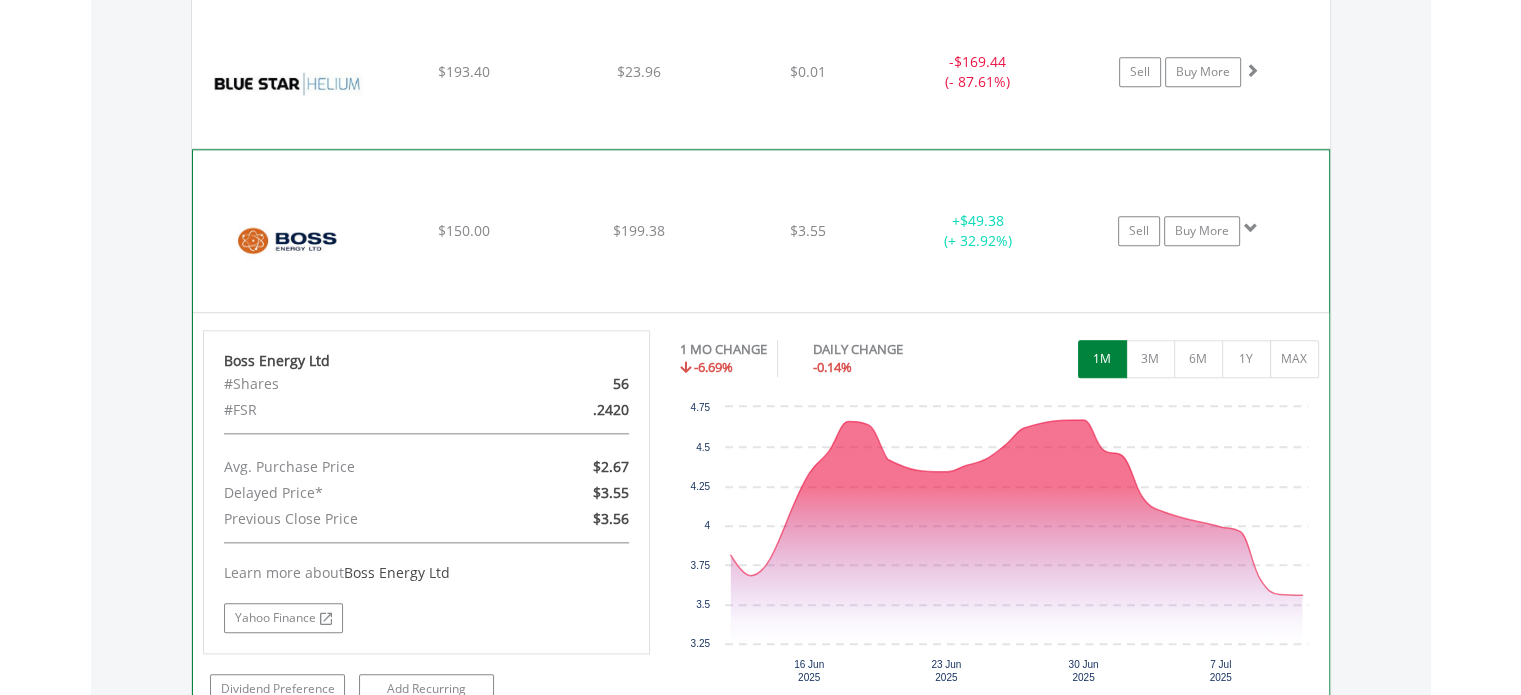 click at bounding box center [1251, 228] 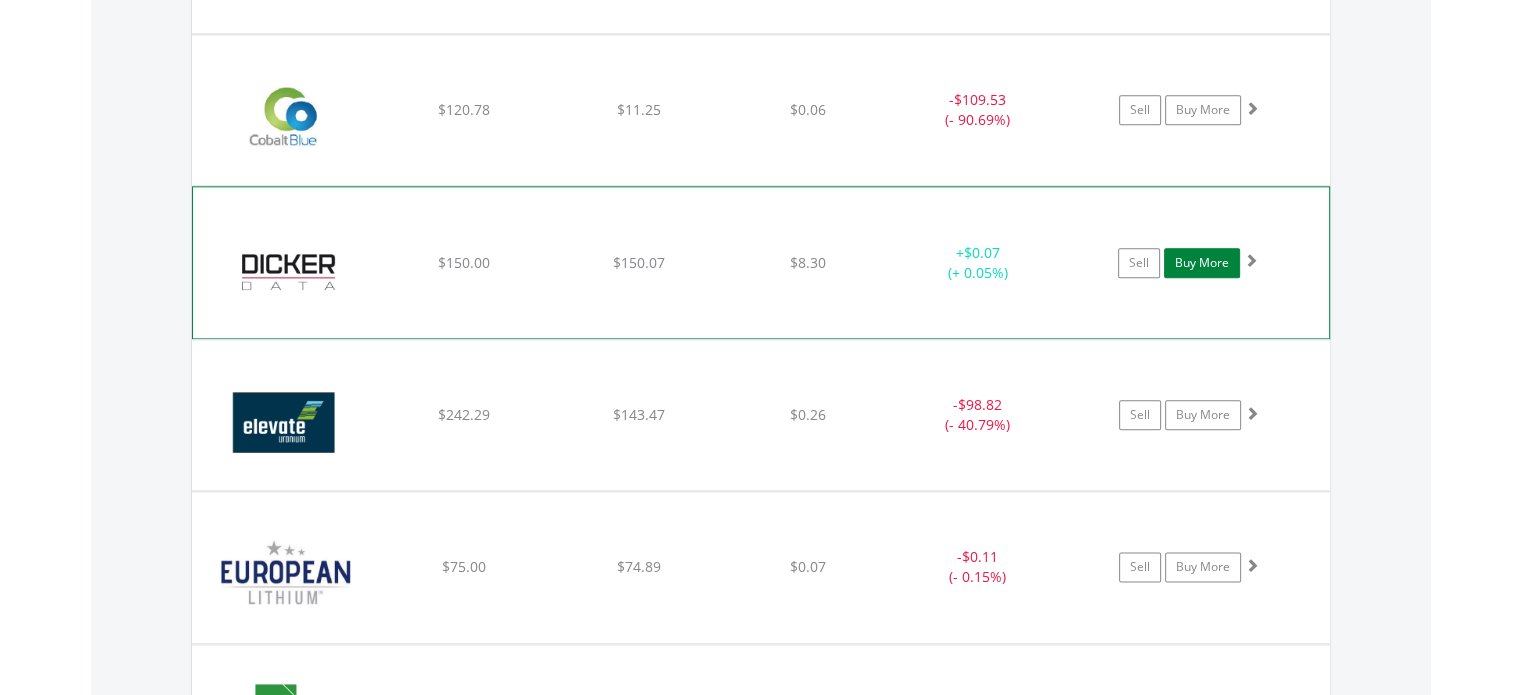 scroll, scrollTop: 2441, scrollLeft: 0, axis: vertical 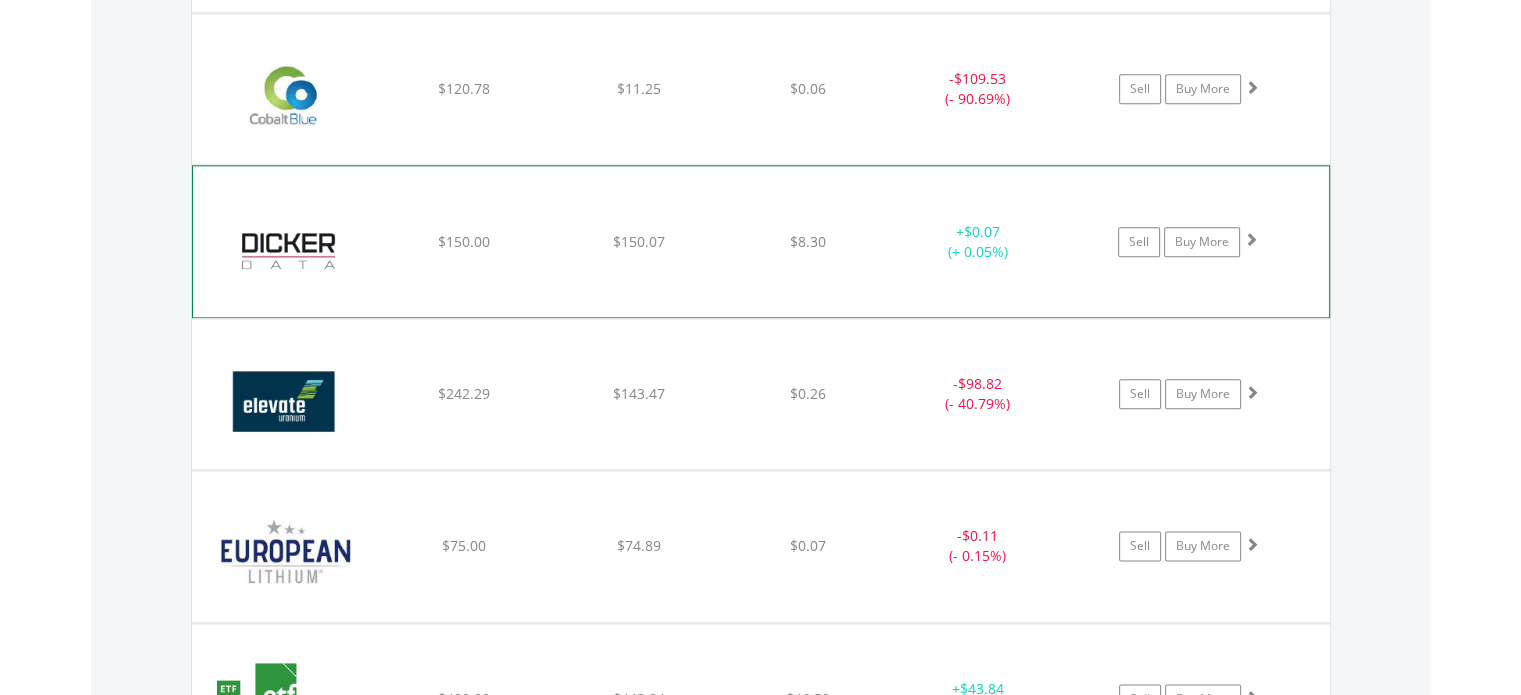 click at bounding box center (1251, 239) 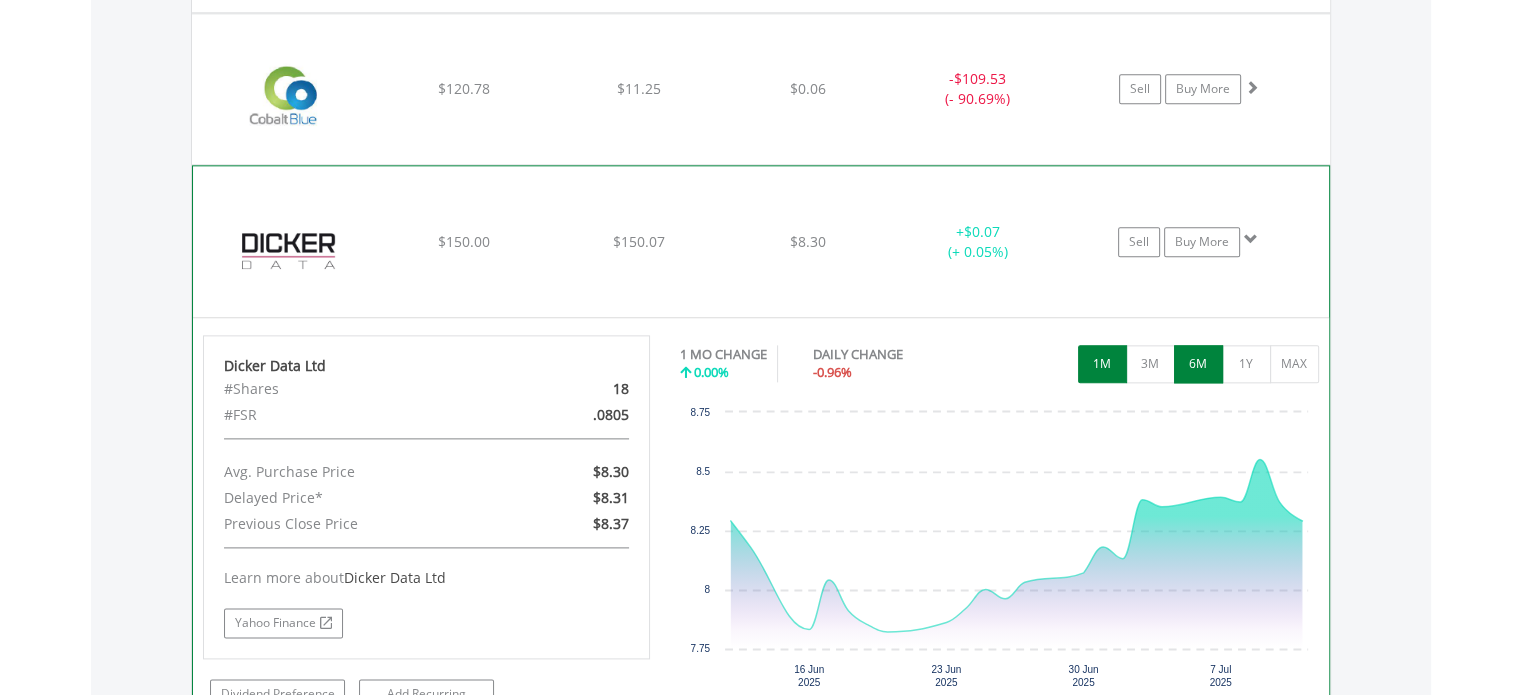 click on "6M" at bounding box center [1198, 364] 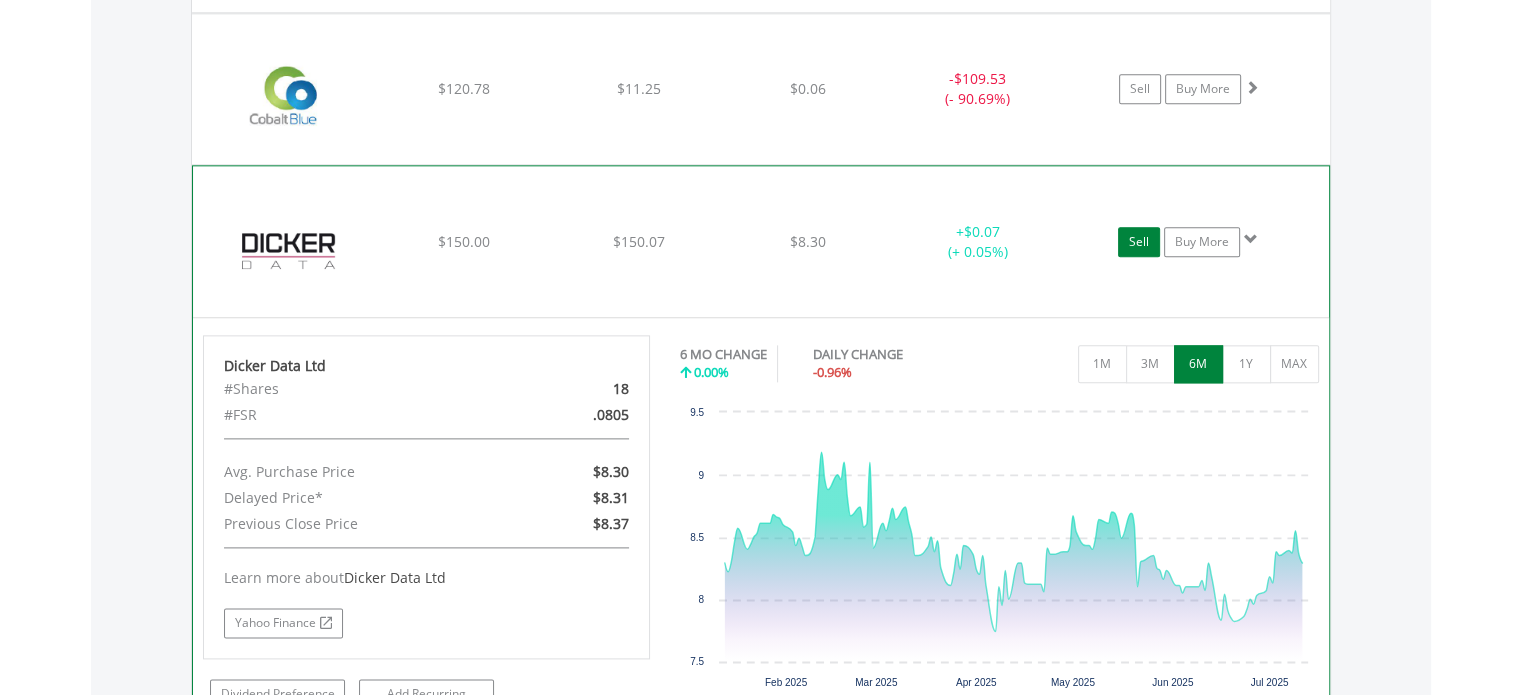 click on "Sell" at bounding box center [1139, 242] 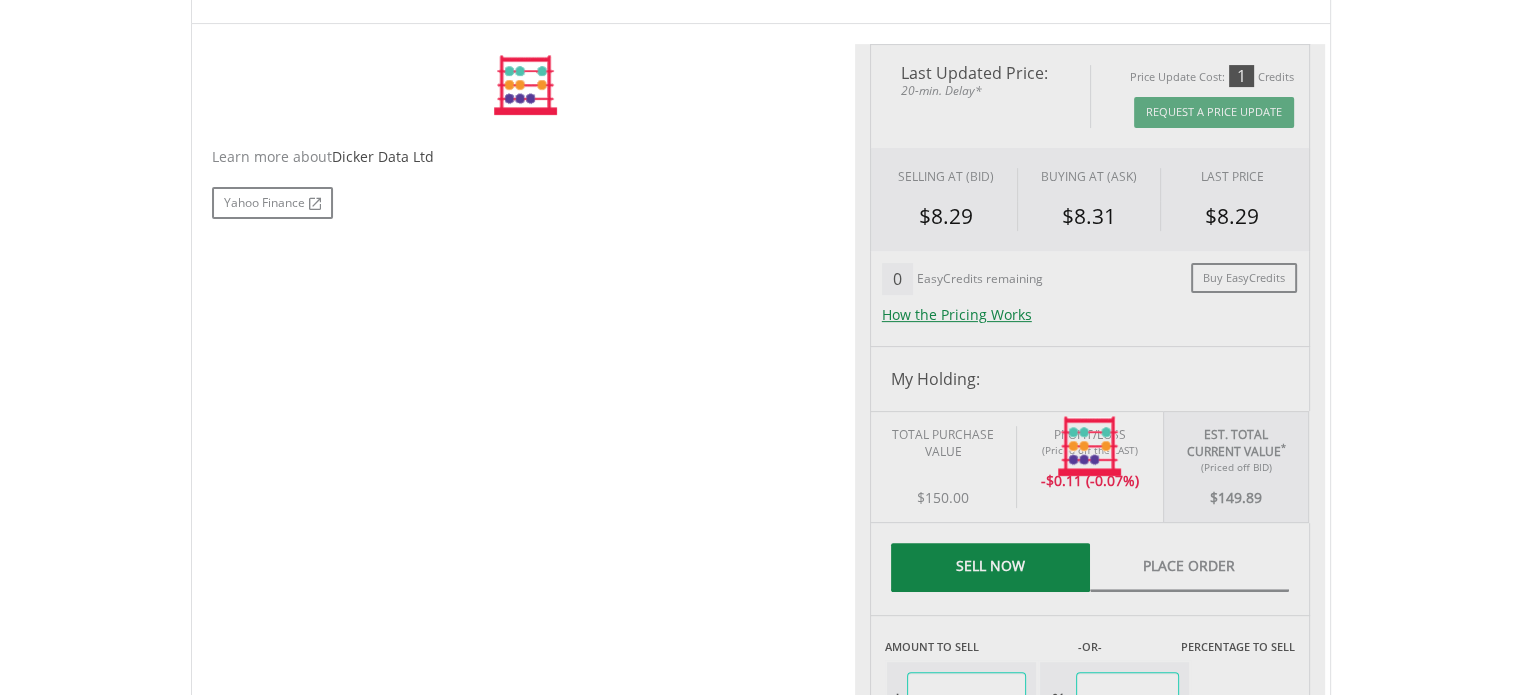 scroll, scrollTop: 600, scrollLeft: 0, axis: vertical 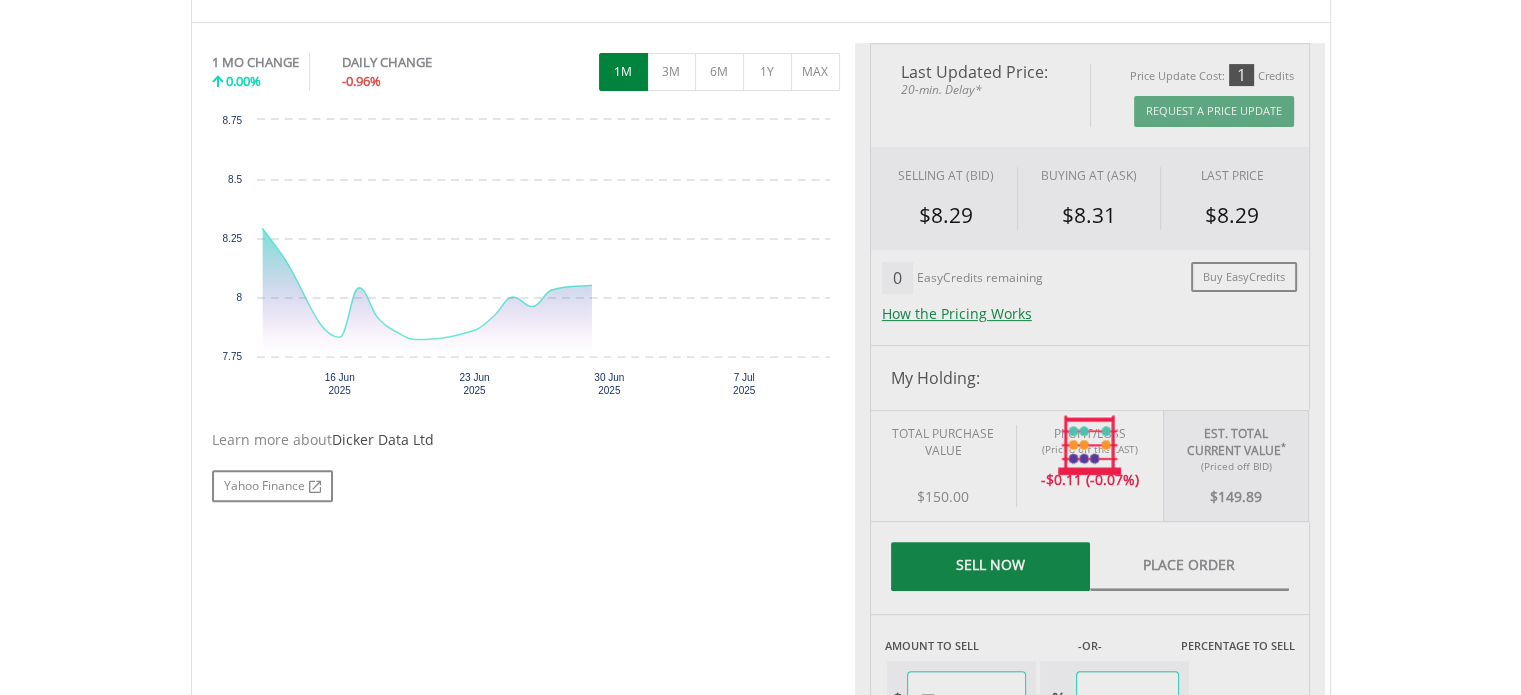 type on "******" 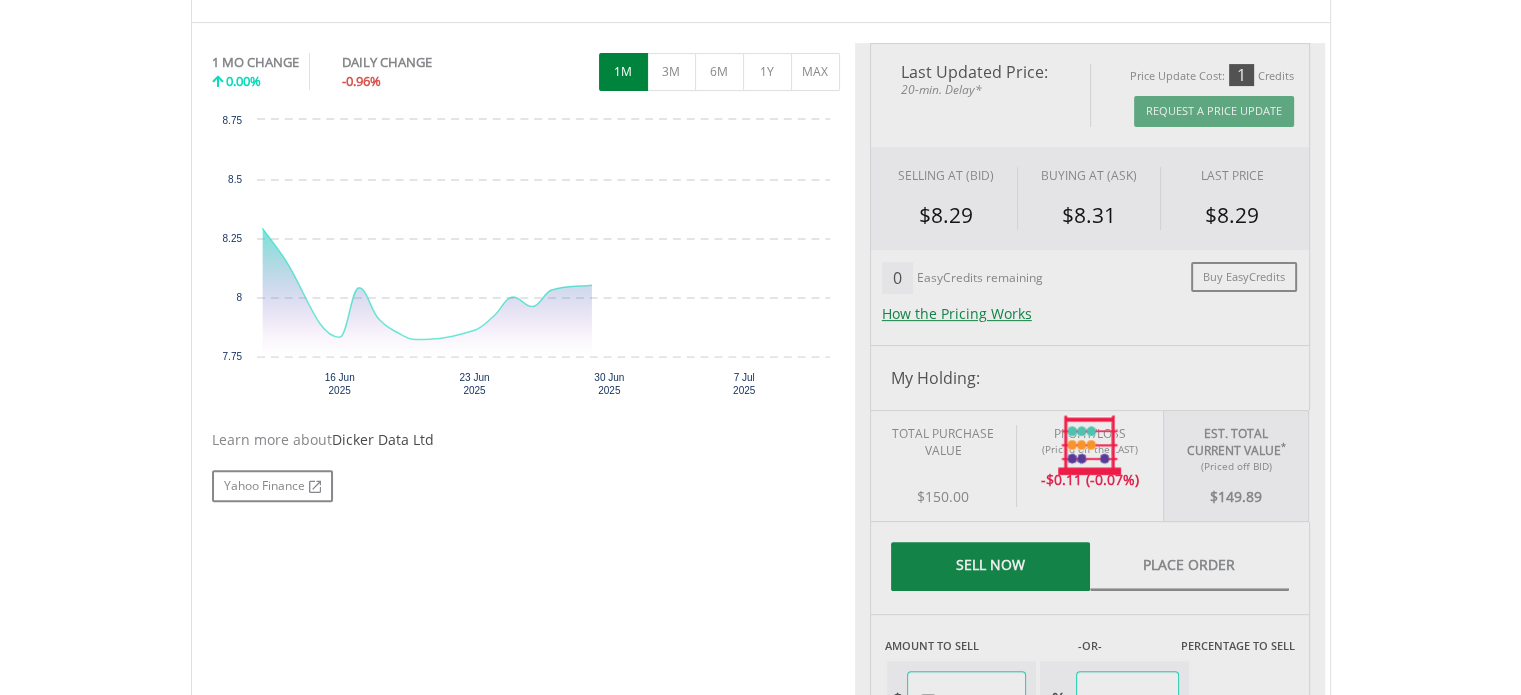 type on "******" 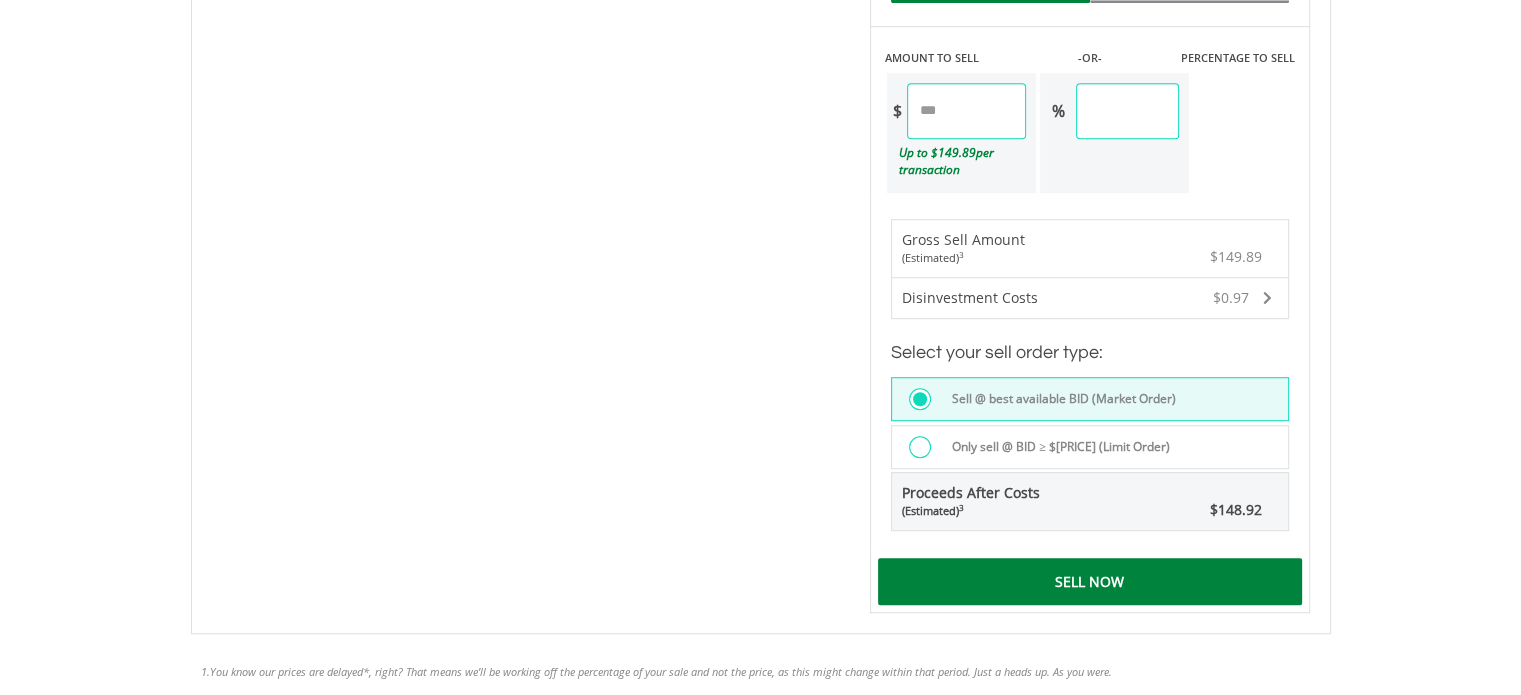 scroll, scrollTop: 1200, scrollLeft: 0, axis: vertical 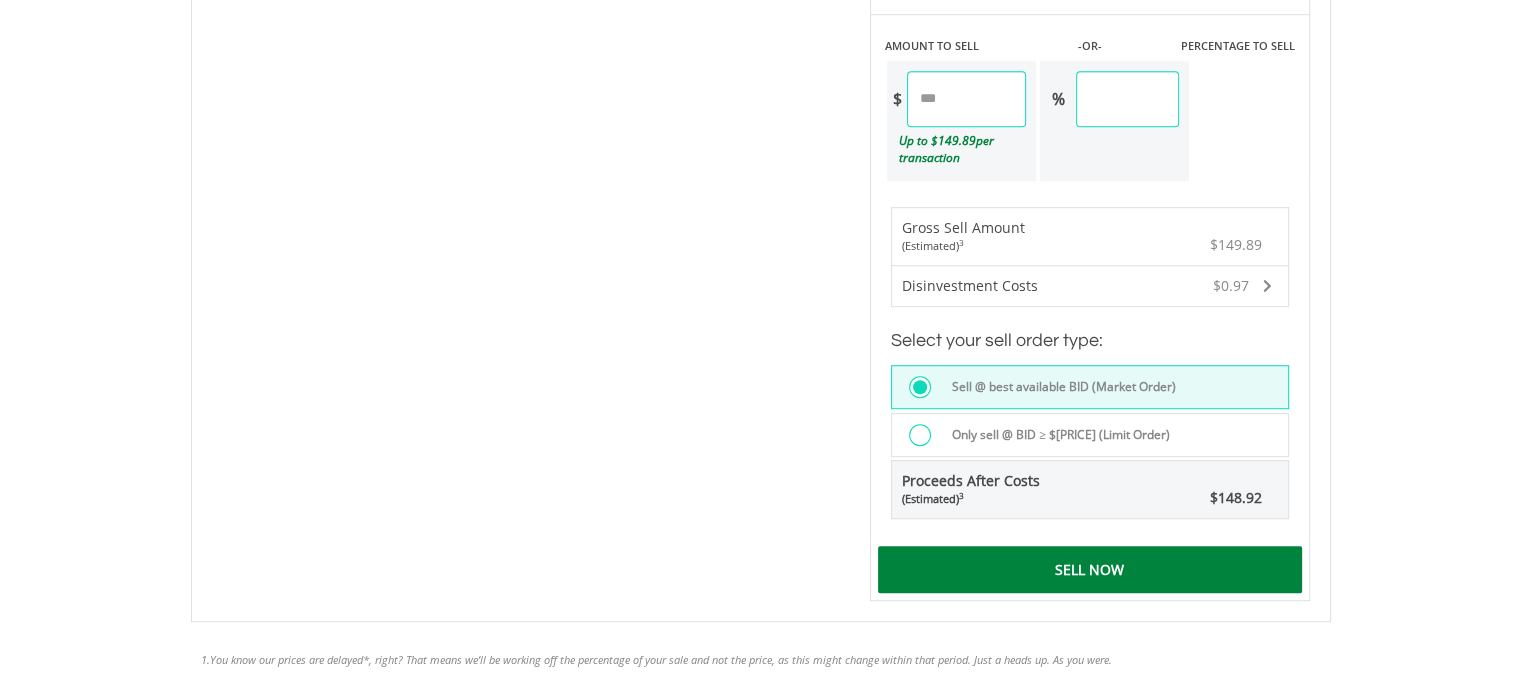 click at bounding box center (920, 435) 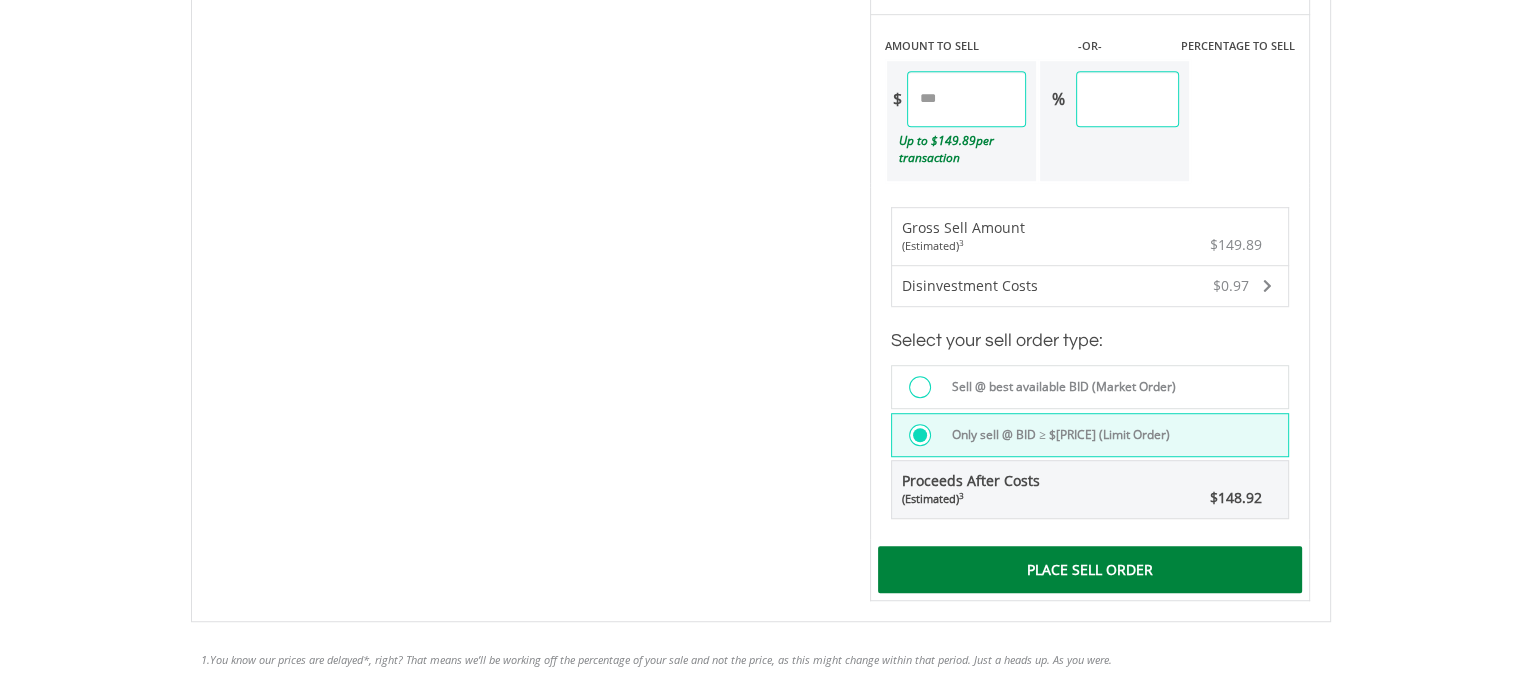 click on "Place Sell Order" at bounding box center (1090, 569) 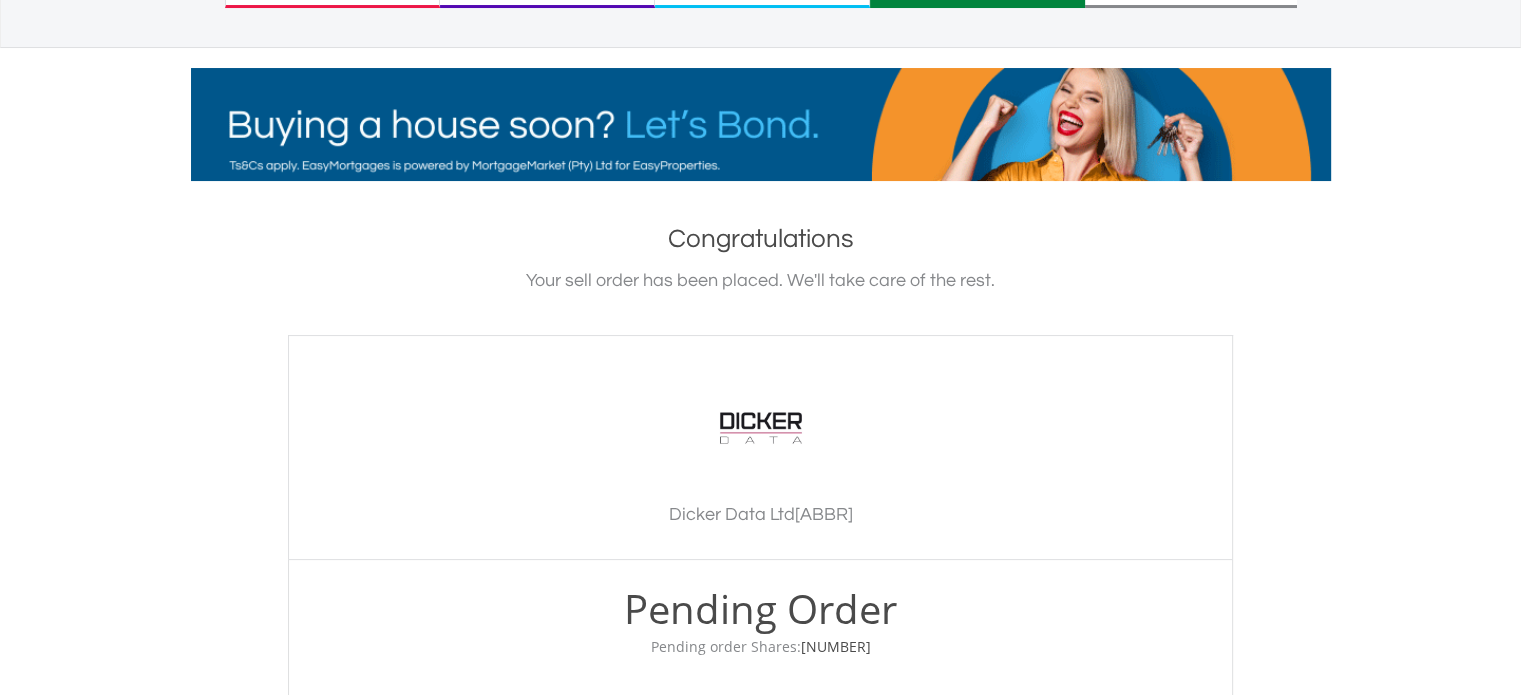 scroll, scrollTop: 0, scrollLeft: 0, axis: both 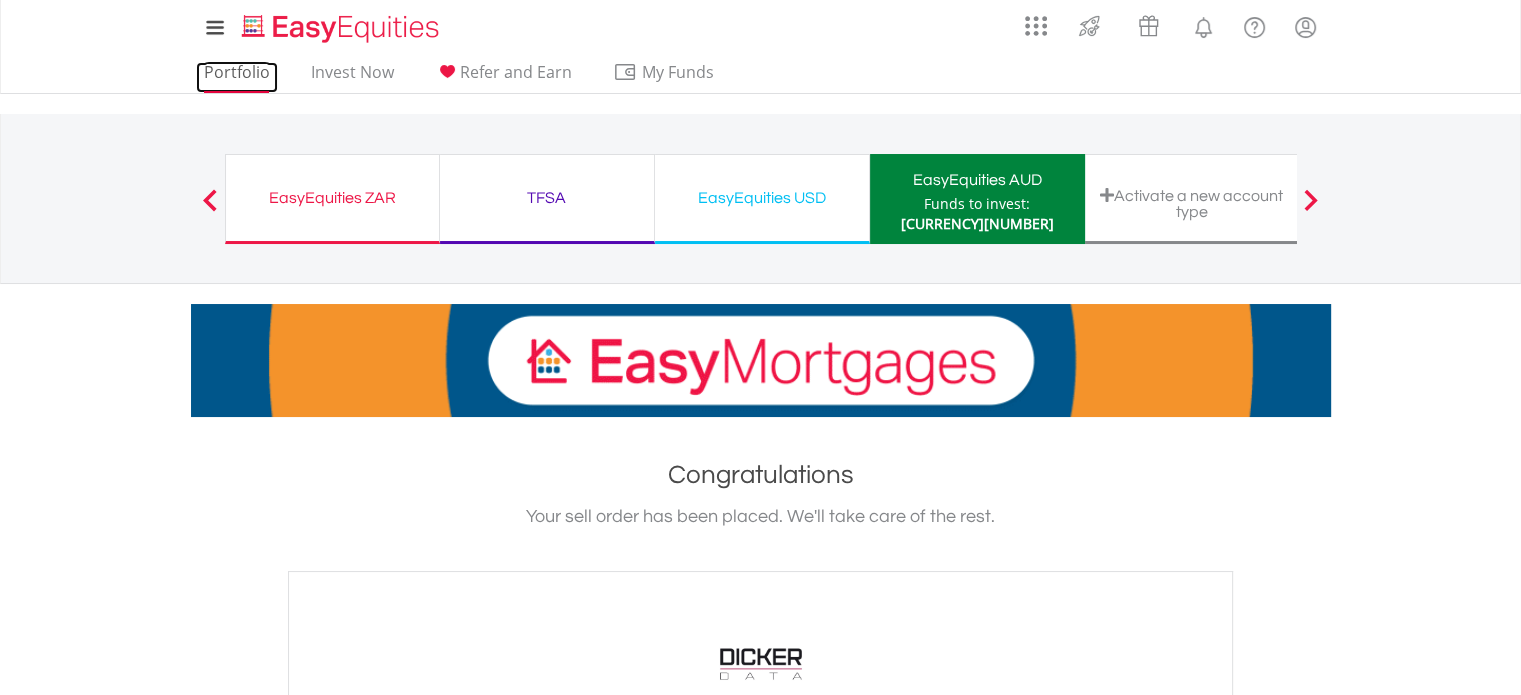 click on "Portfolio" at bounding box center [237, 77] 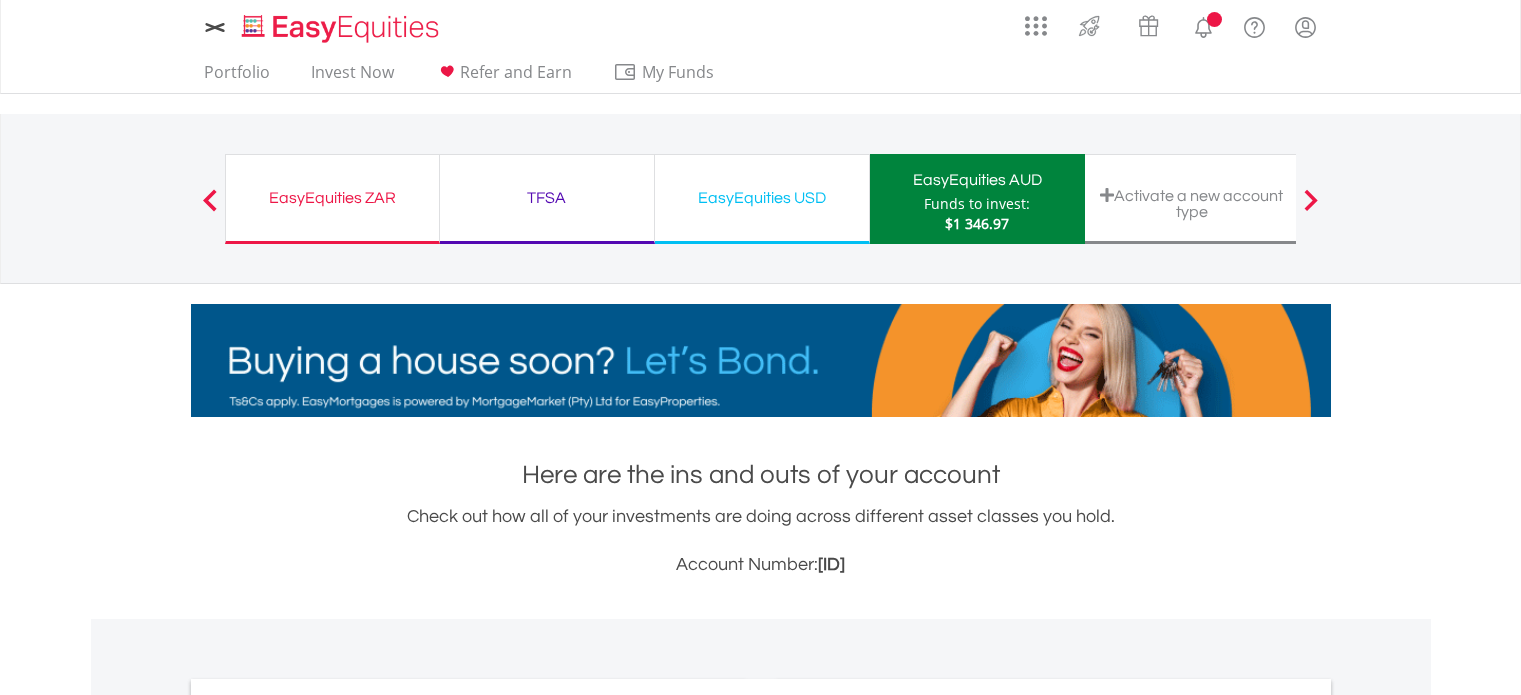 scroll, scrollTop: 0, scrollLeft: 0, axis: both 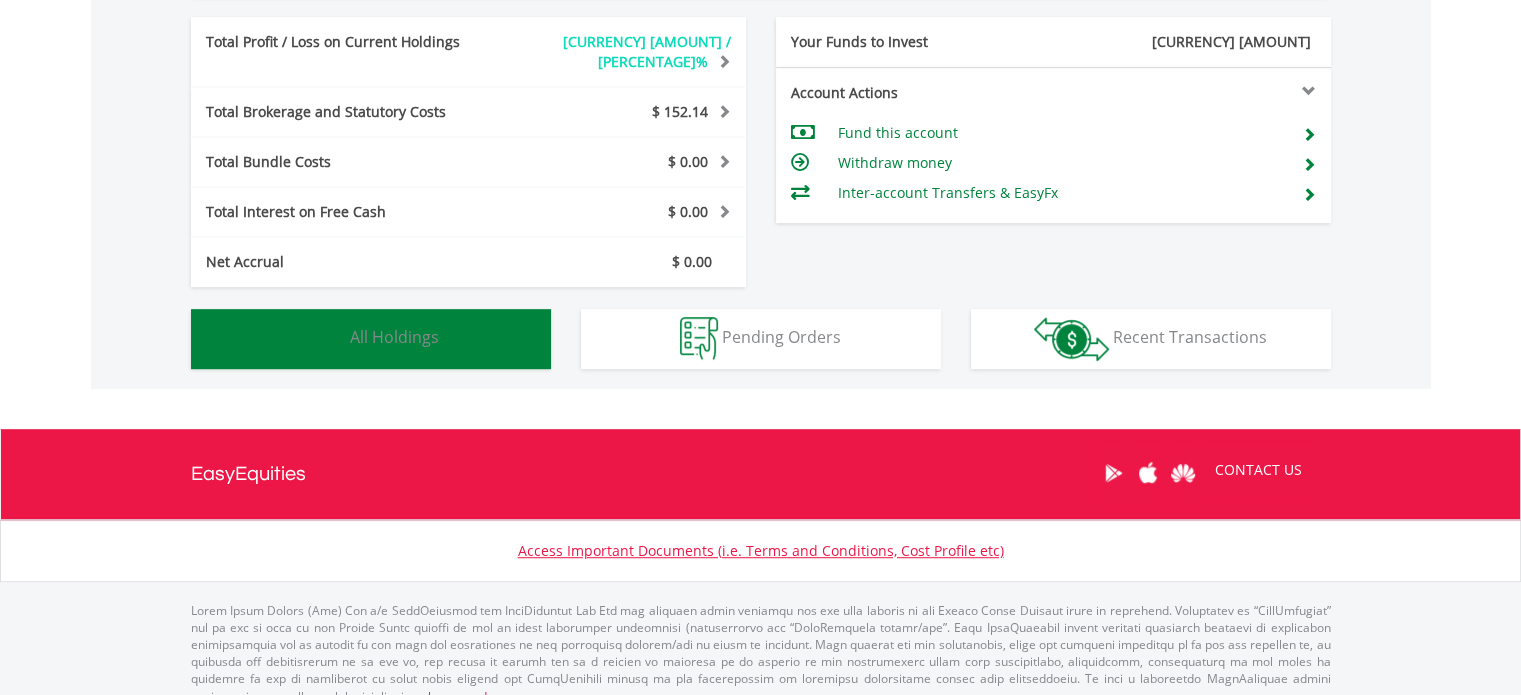 click on "All Holdings" at bounding box center [394, 337] 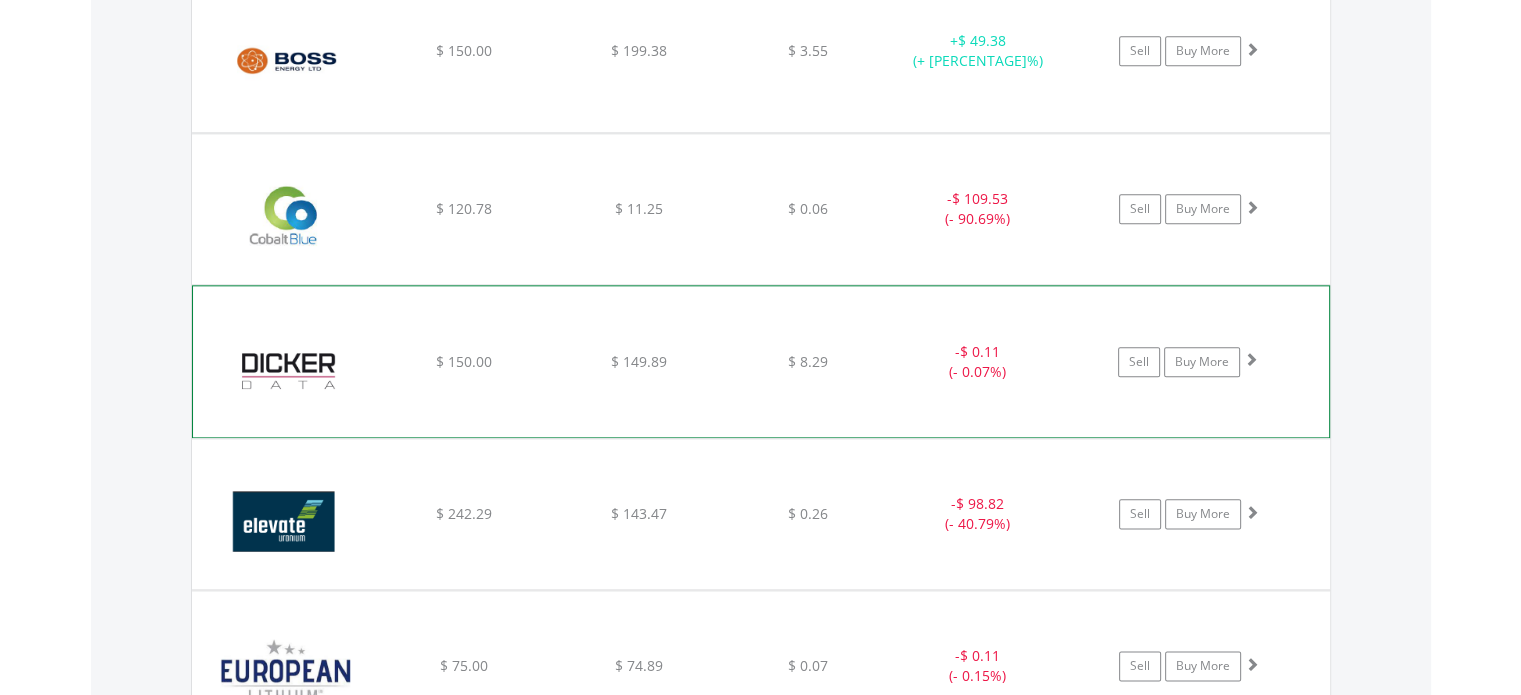 scroll, scrollTop: 2342, scrollLeft: 0, axis: vertical 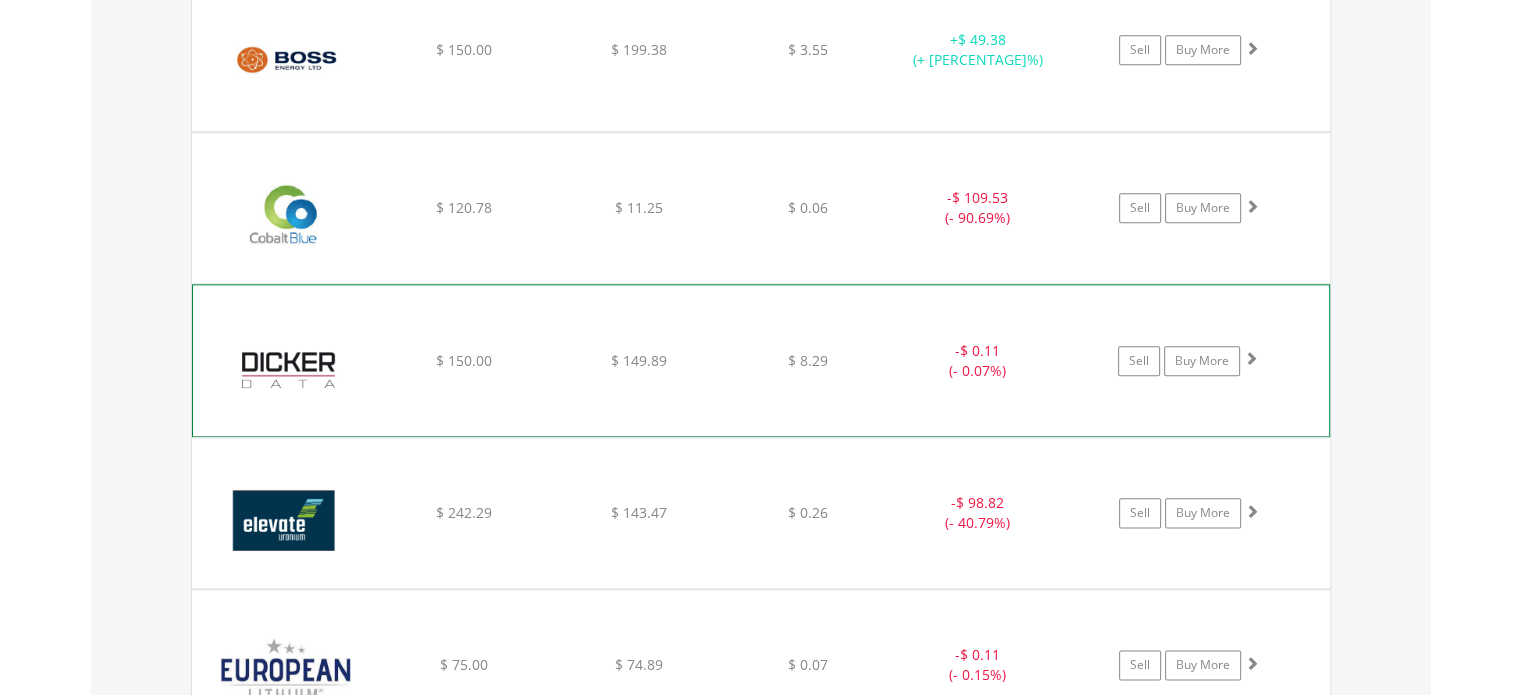 click at bounding box center [1251, 358] 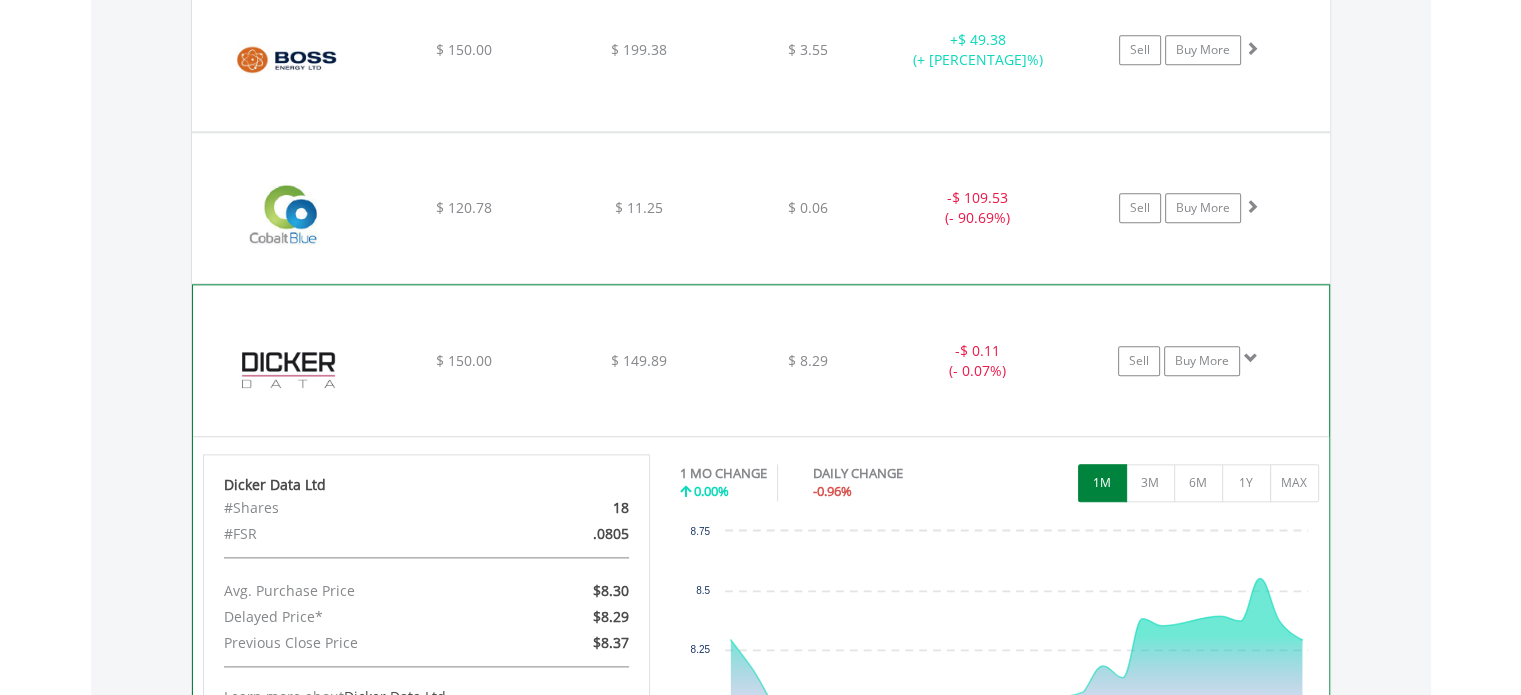 click at bounding box center (1251, 358) 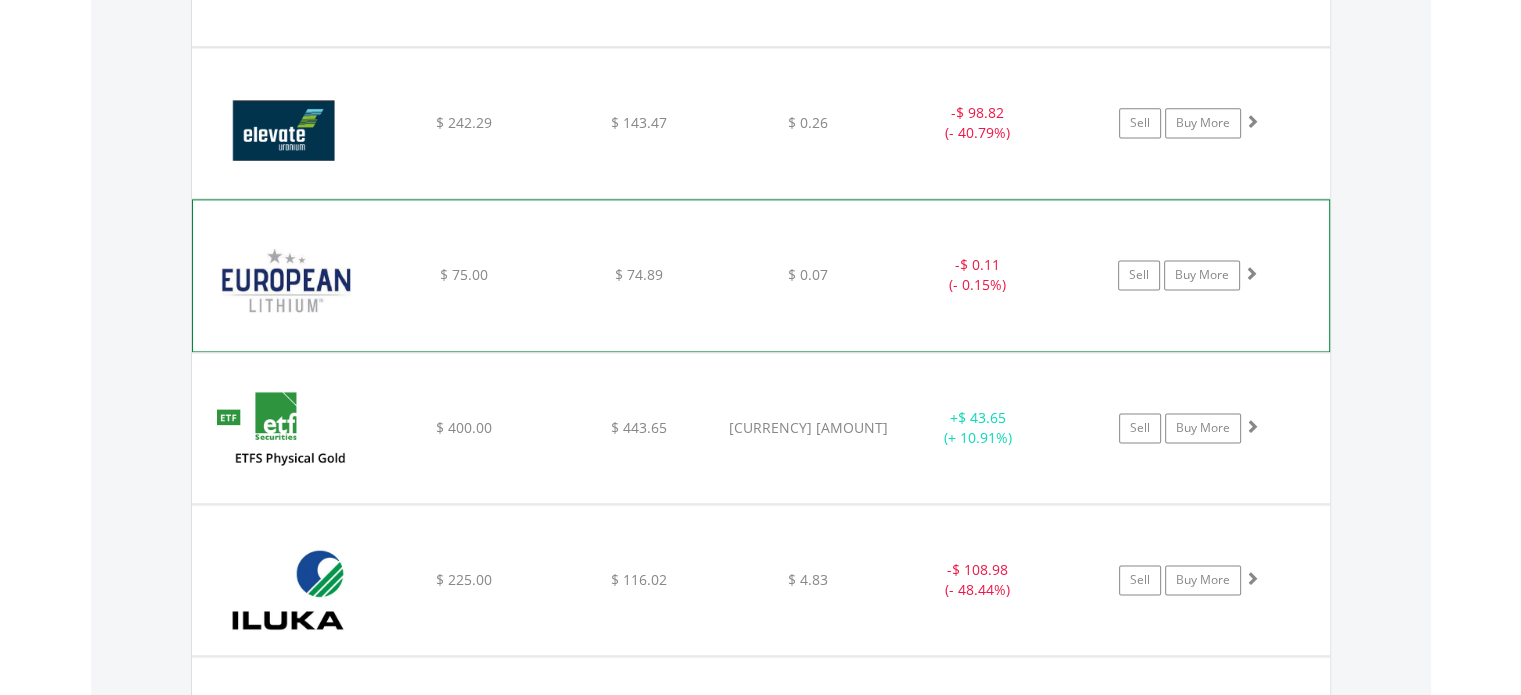 scroll, scrollTop: 2742, scrollLeft: 0, axis: vertical 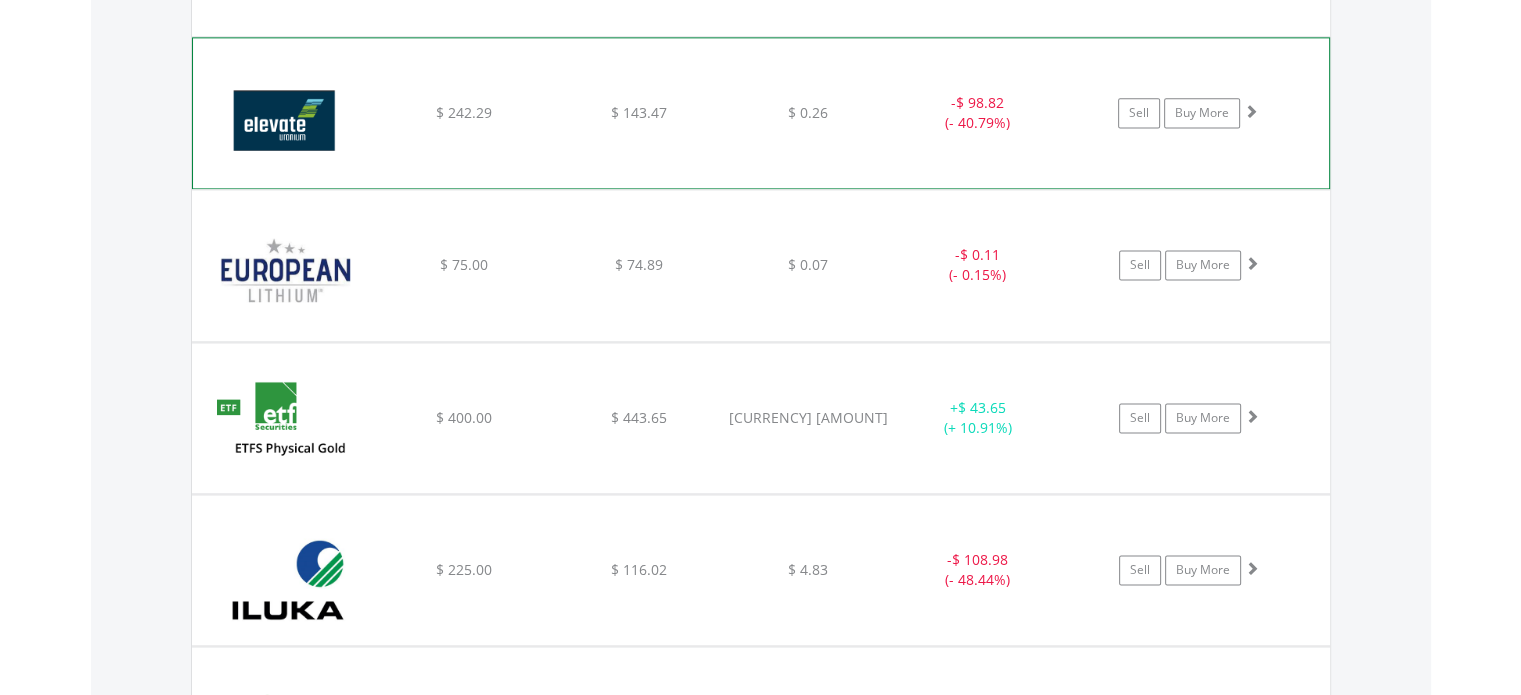click at bounding box center (1251, 111) 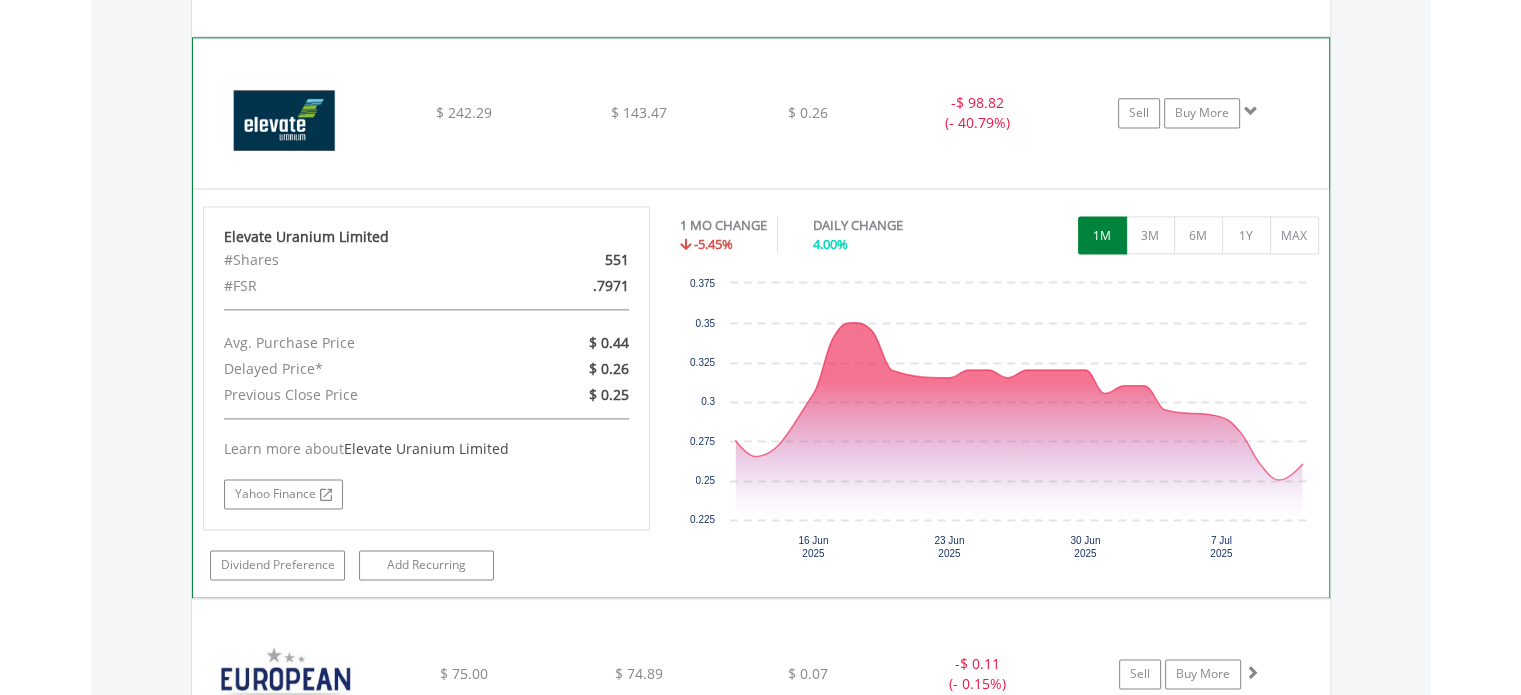 click at bounding box center (1251, 111) 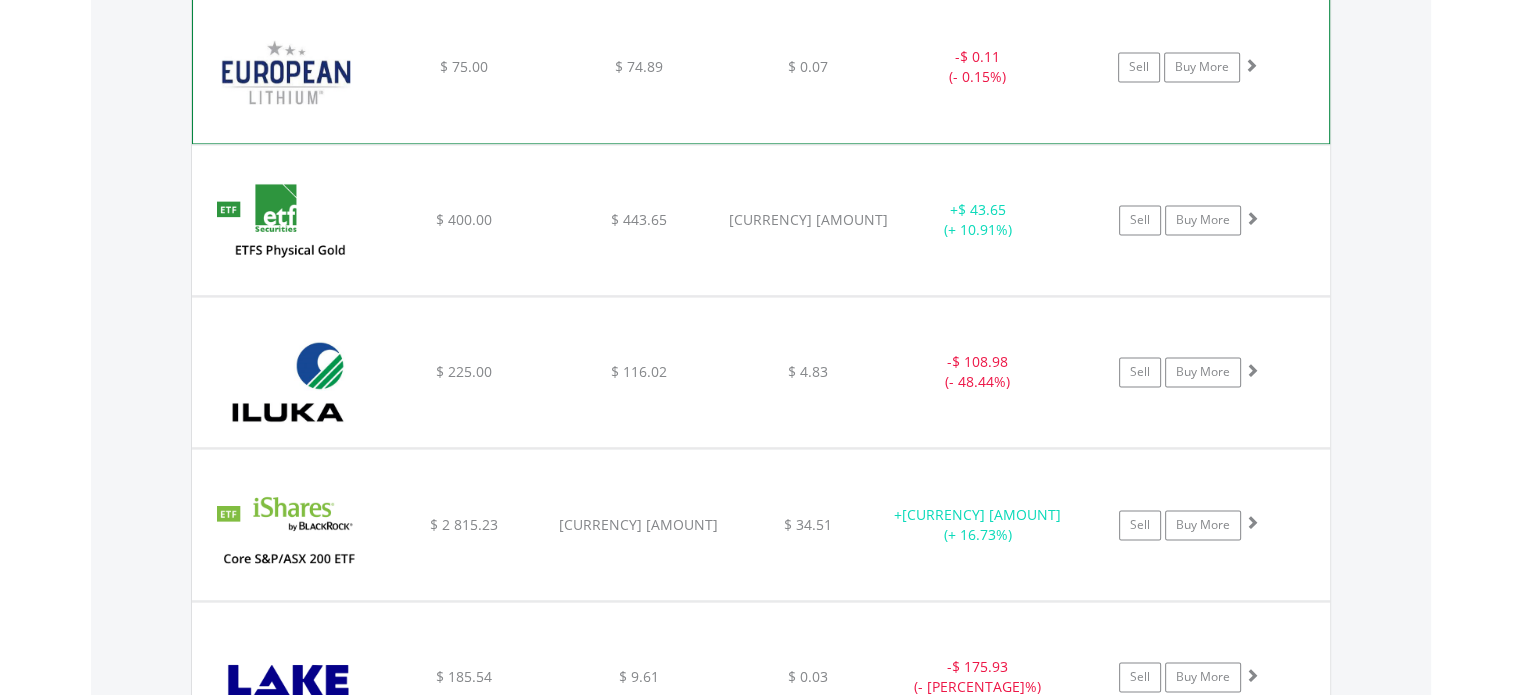 scroll, scrollTop: 2942, scrollLeft: 0, axis: vertical 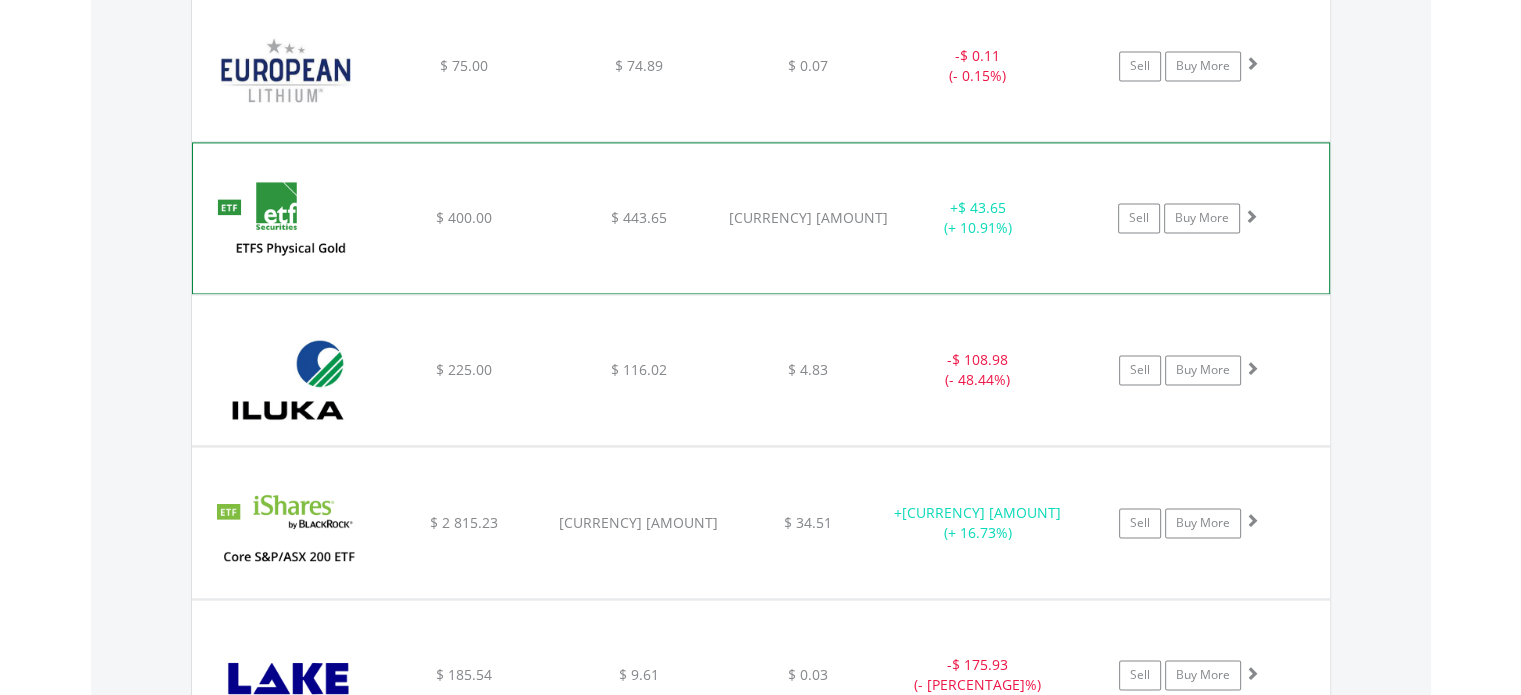click at bounding box center [1251, 216] 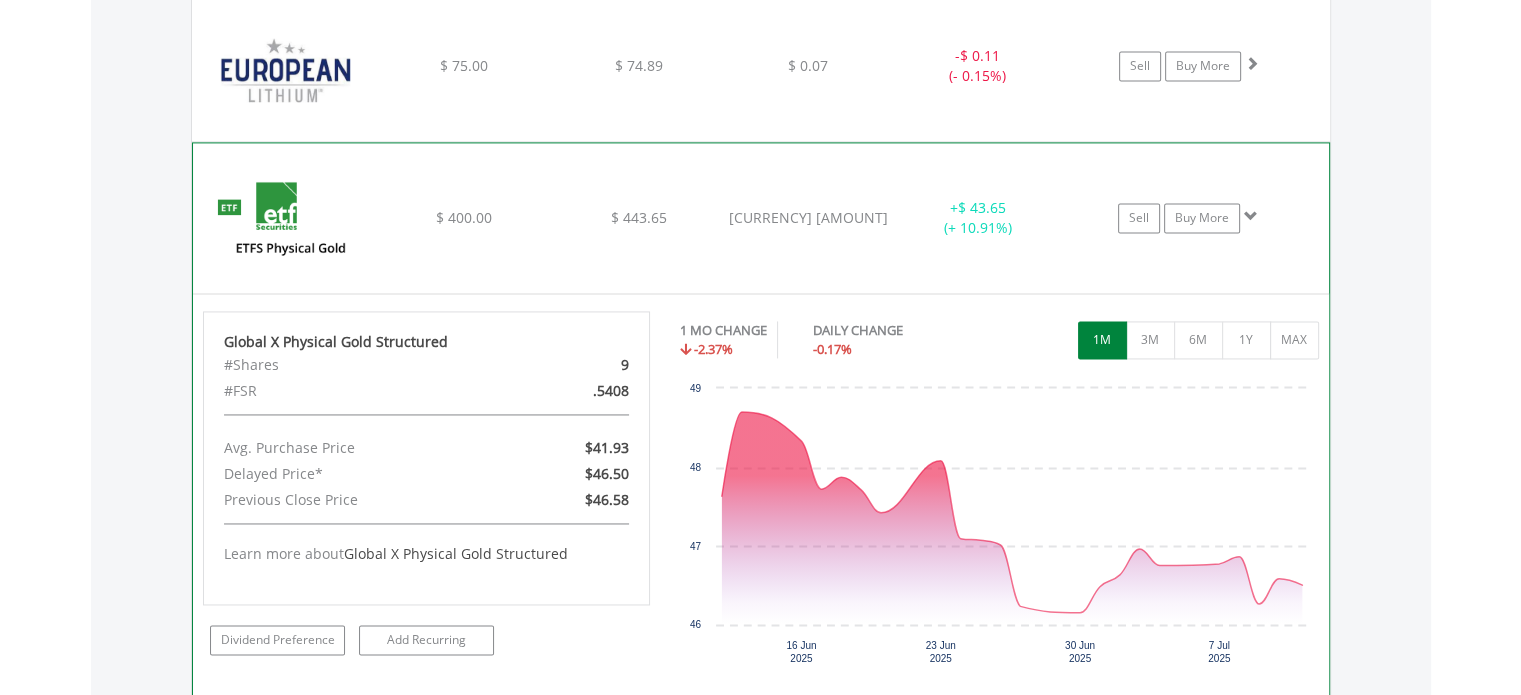 click at bounding box center [1251, 216] 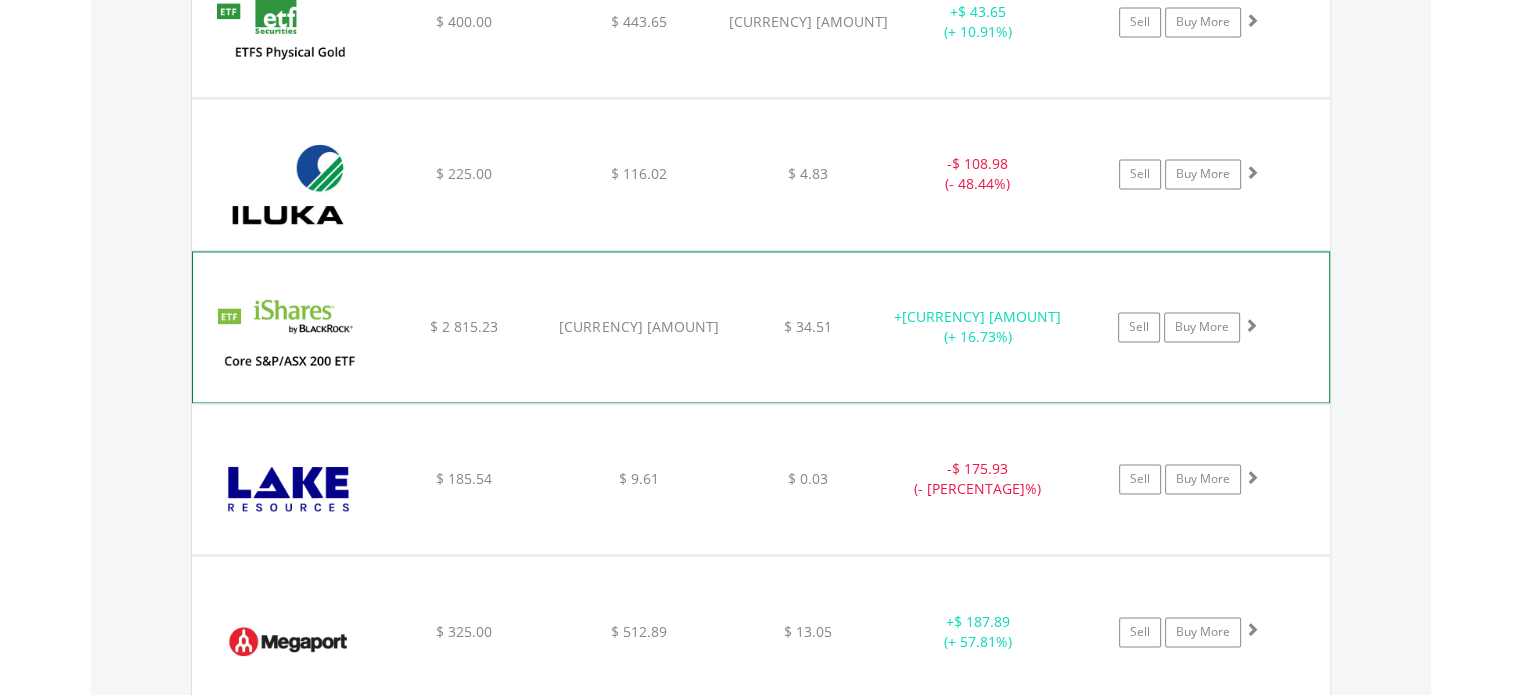 scroll, scrollTop: 3142, scrollLeft: 0, axis: vertical 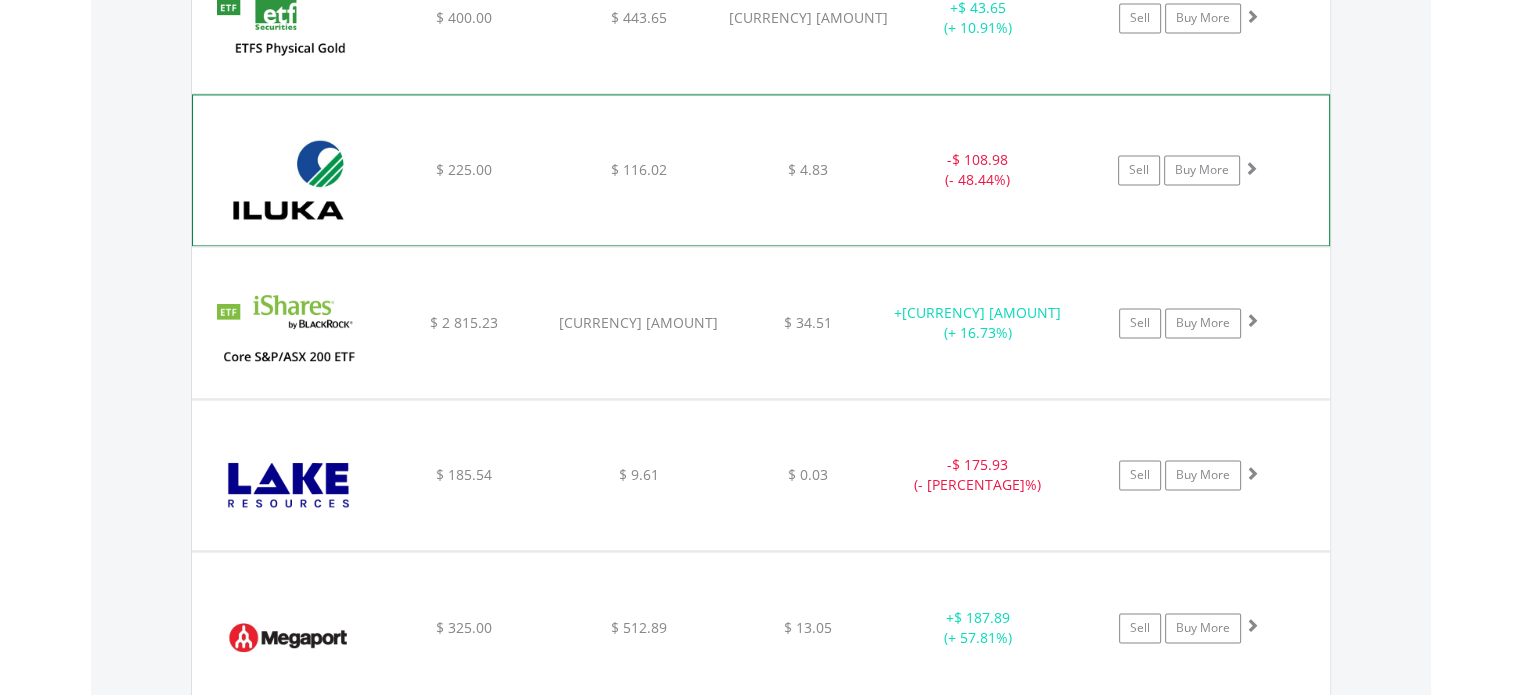 click at bounding box center (1251, 168) 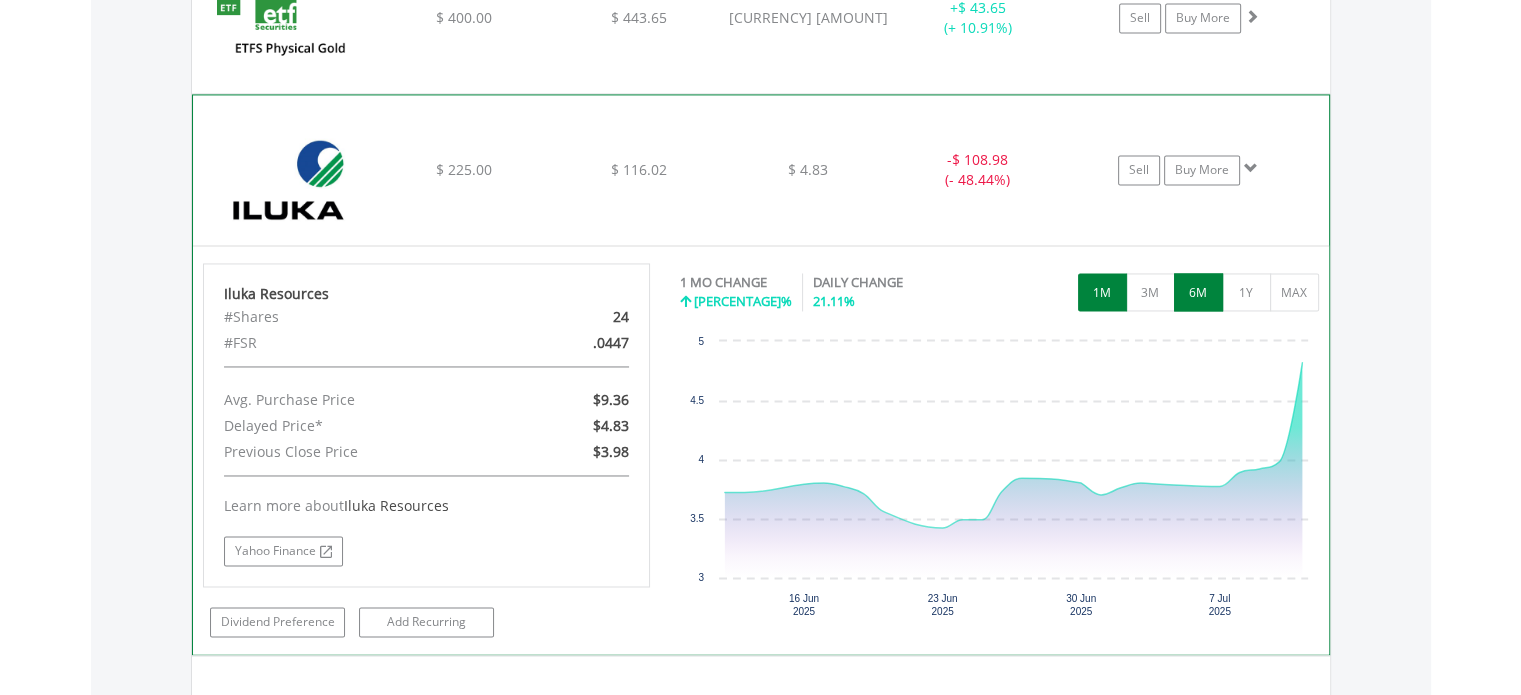 click on "6M" at bounding box center [1198, 292] 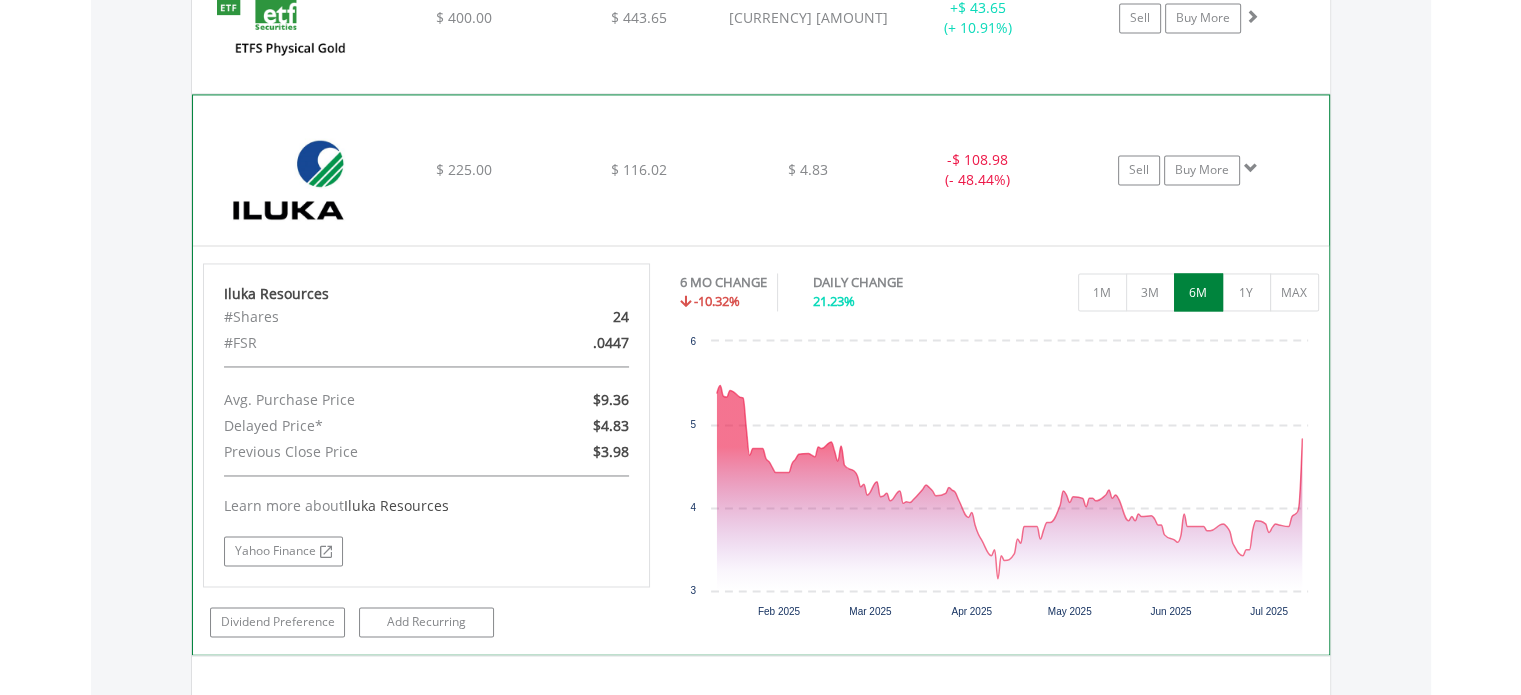 click at bounding box center (1251, 168) 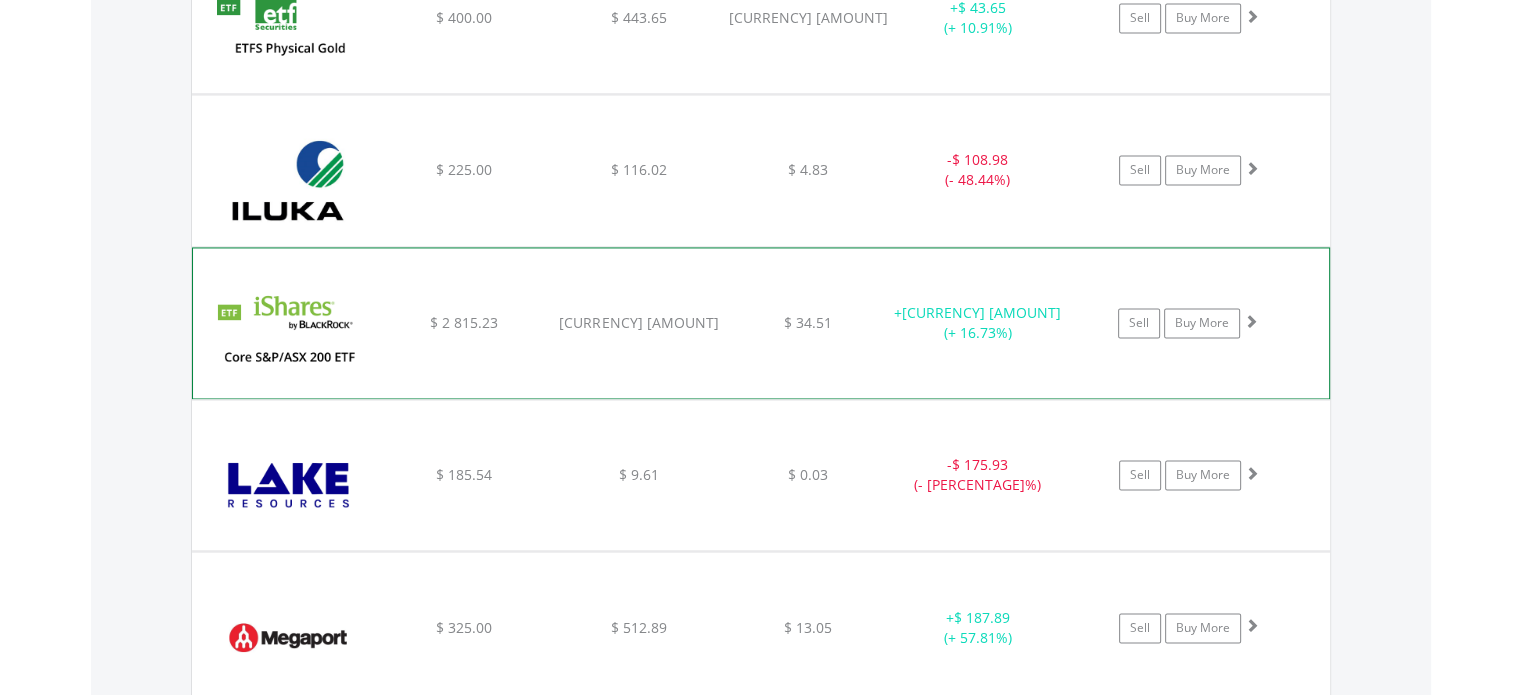 click at bounding box center (1251, 321) 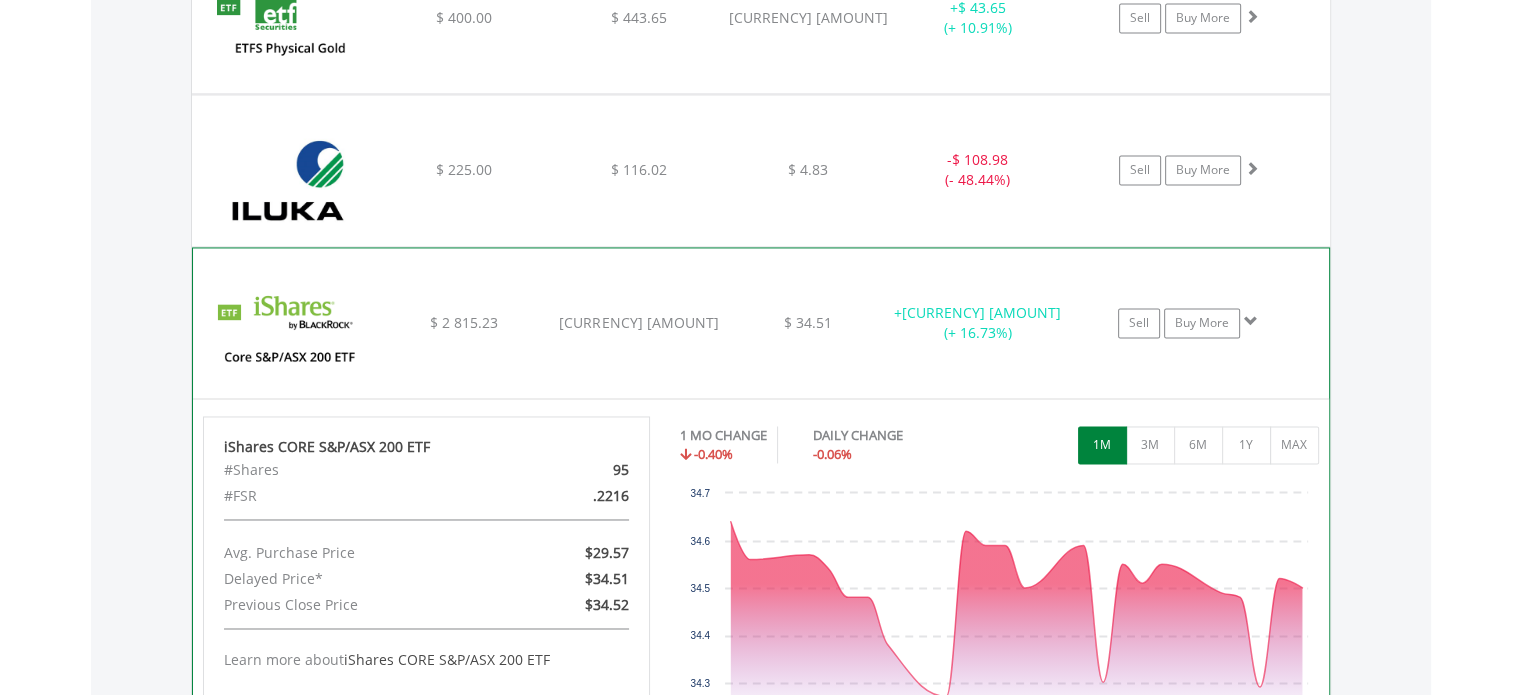 click at bounding box center [1251, 321] 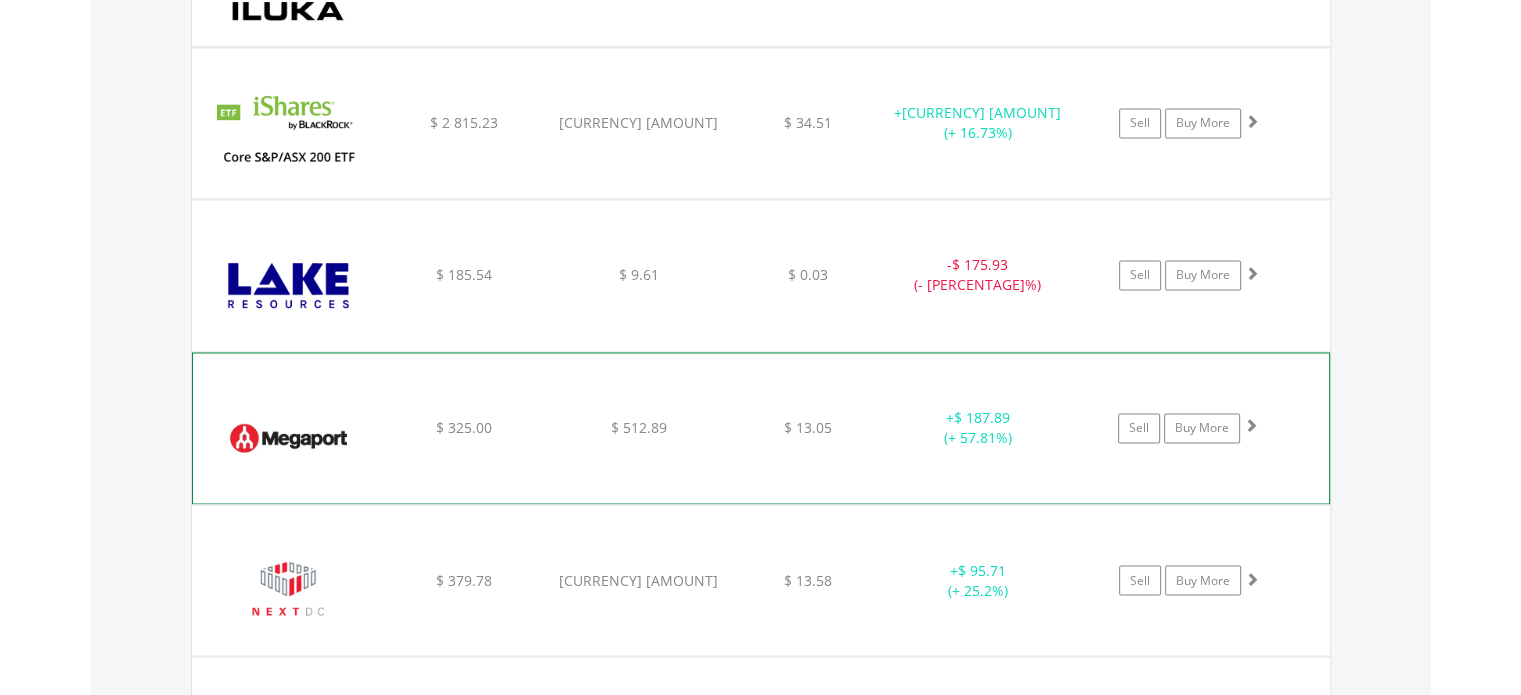 scroll, scrollTop: 3442, scrollLeft: 0, axis: vertical 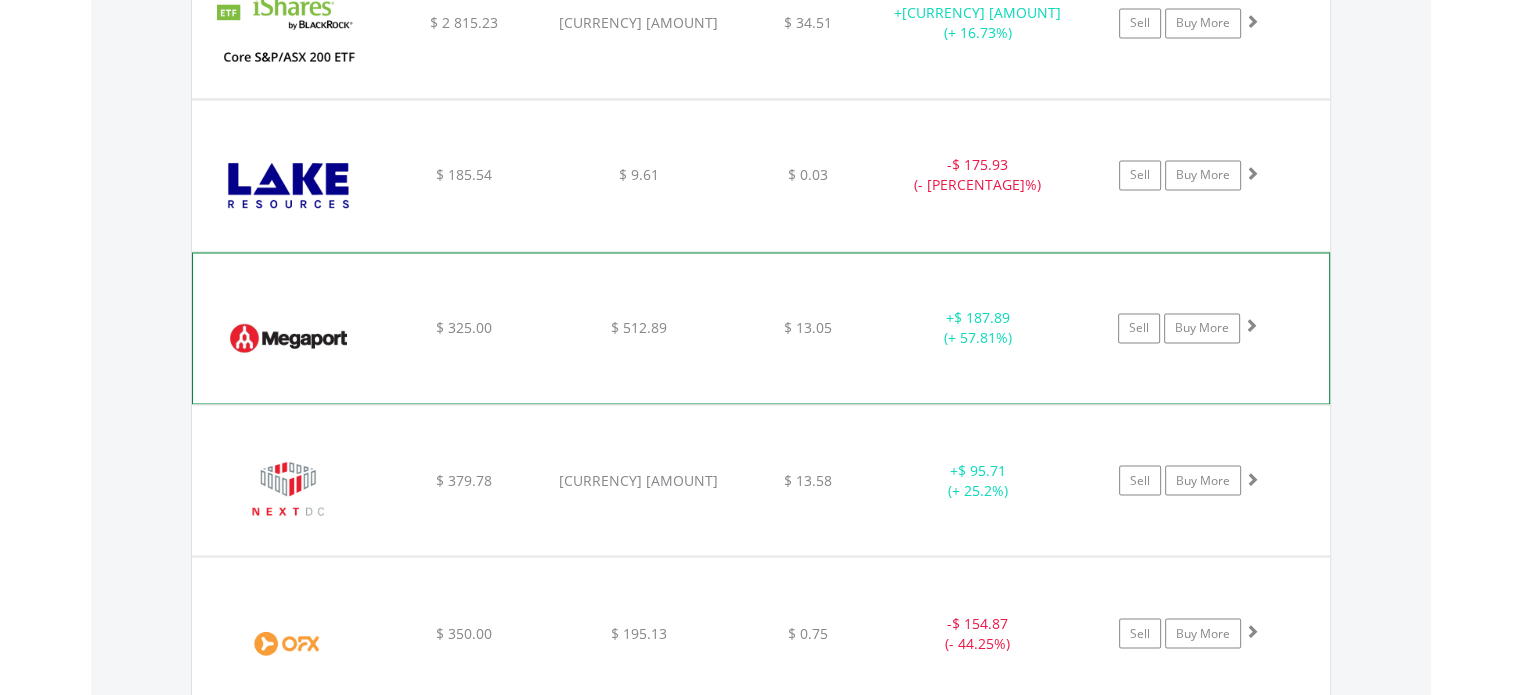 click at bounding box center [1251, 325] 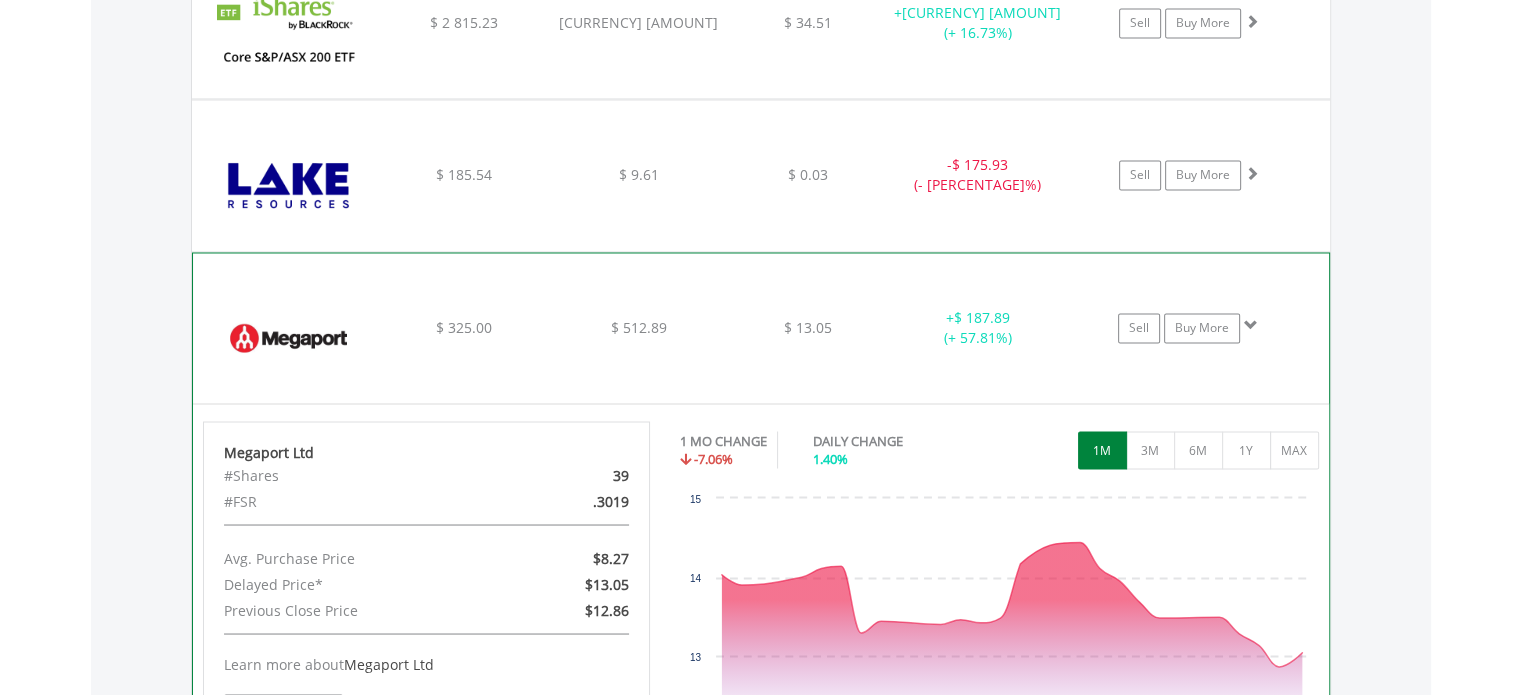 click at bounding box center [1251, 325] 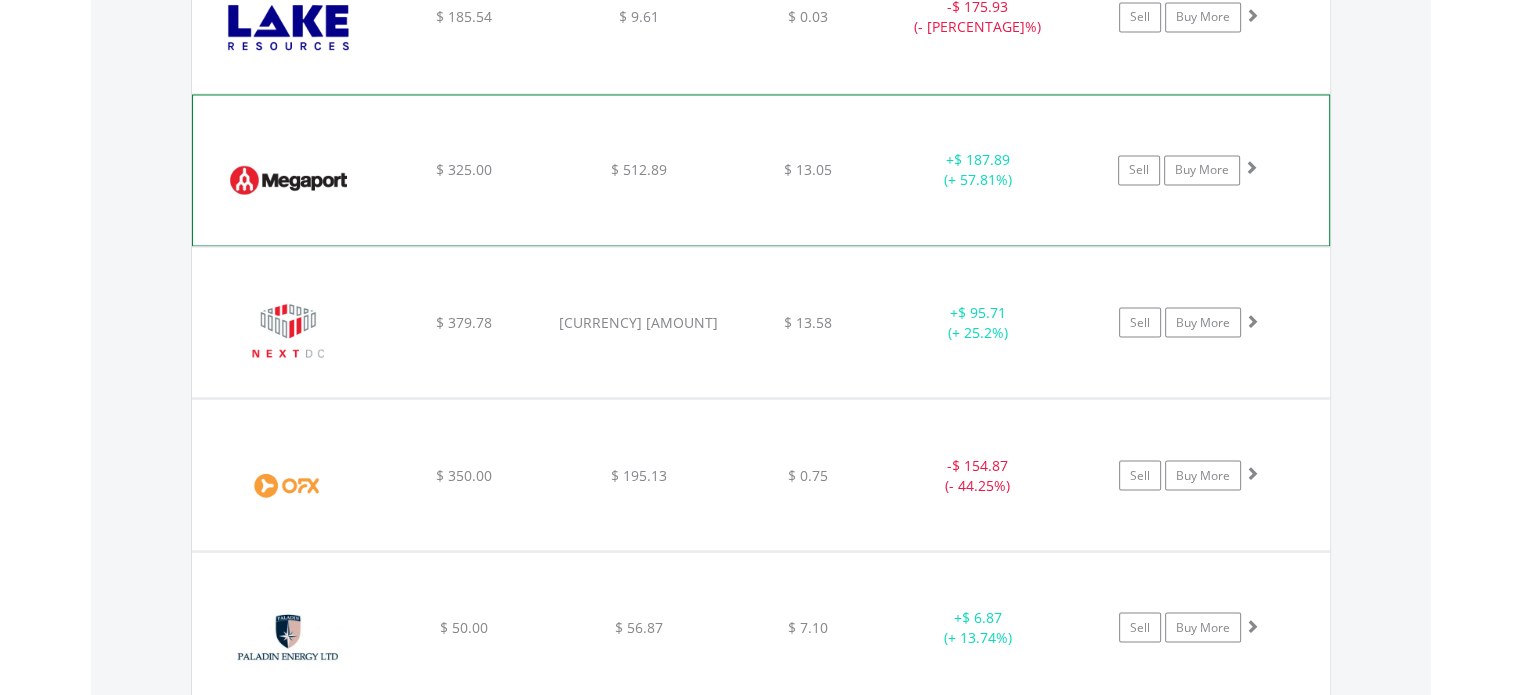scroll, scrollTop: 3642, scrollLeft: 0, axis: vertical 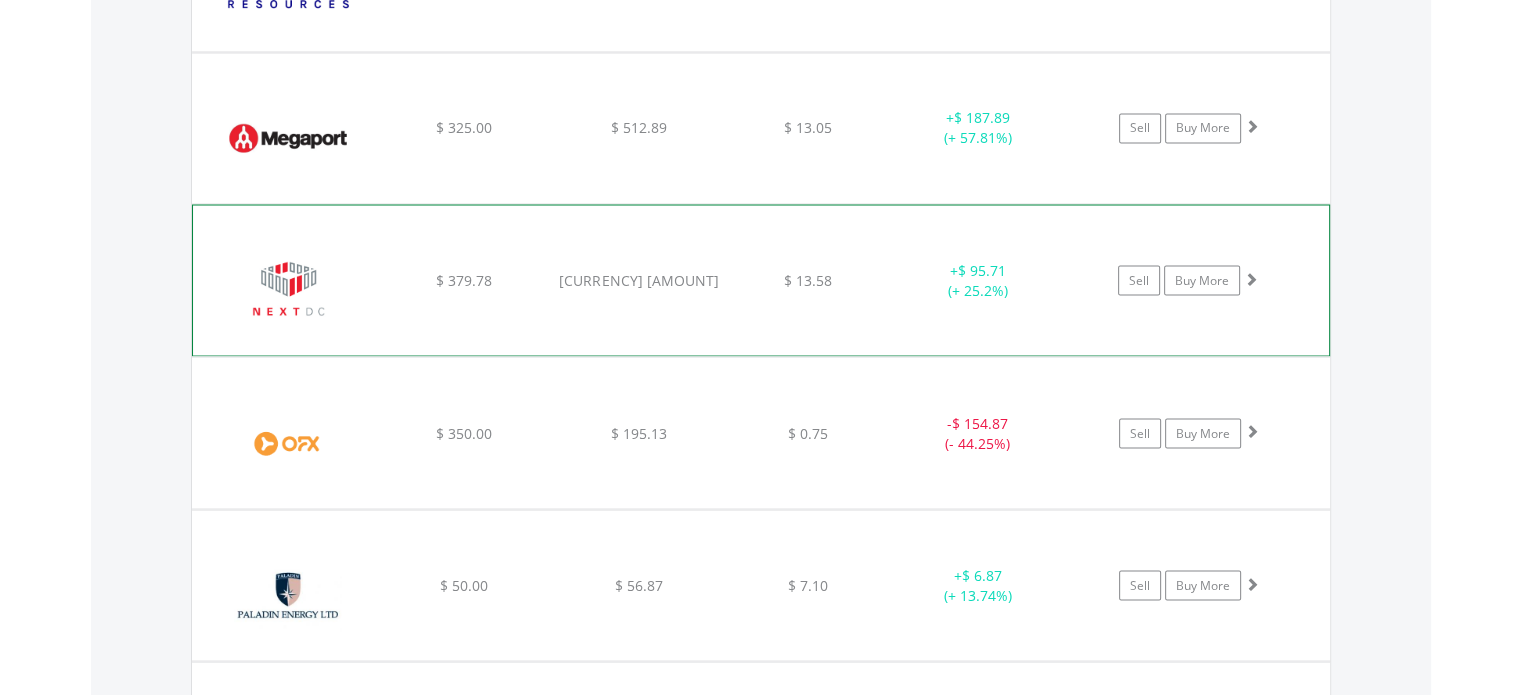 click at bounding box center (1251, 278) 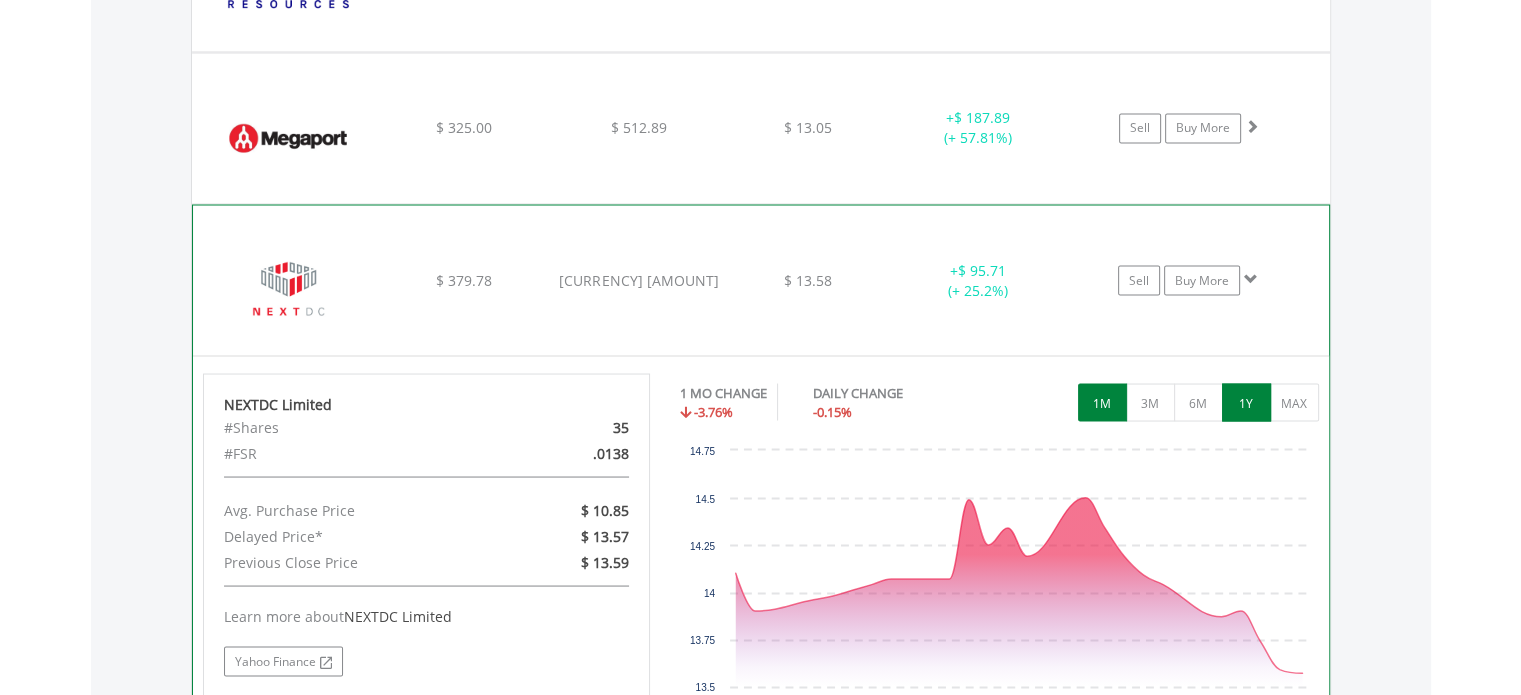 click on "1Y" at bounding box center (1246, 402) 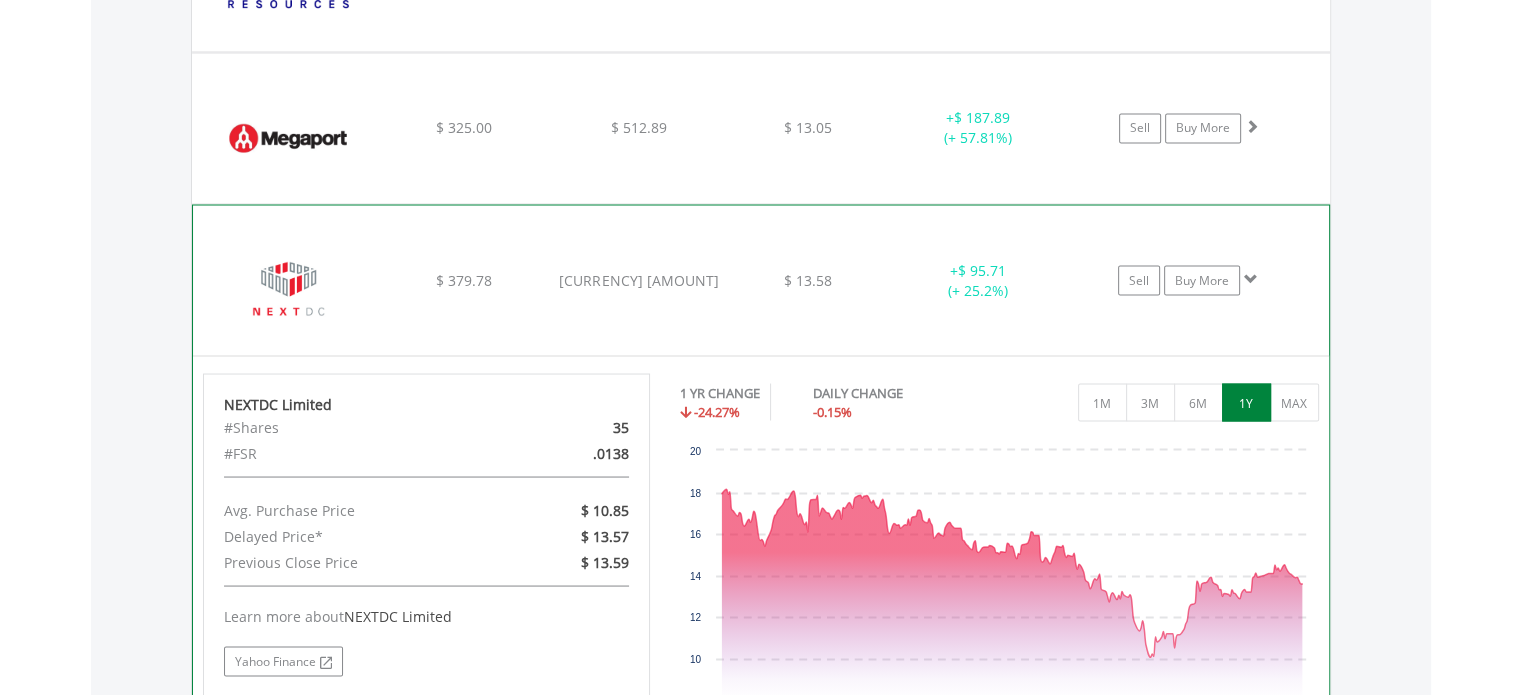 click at bounding box center (1251, 278) 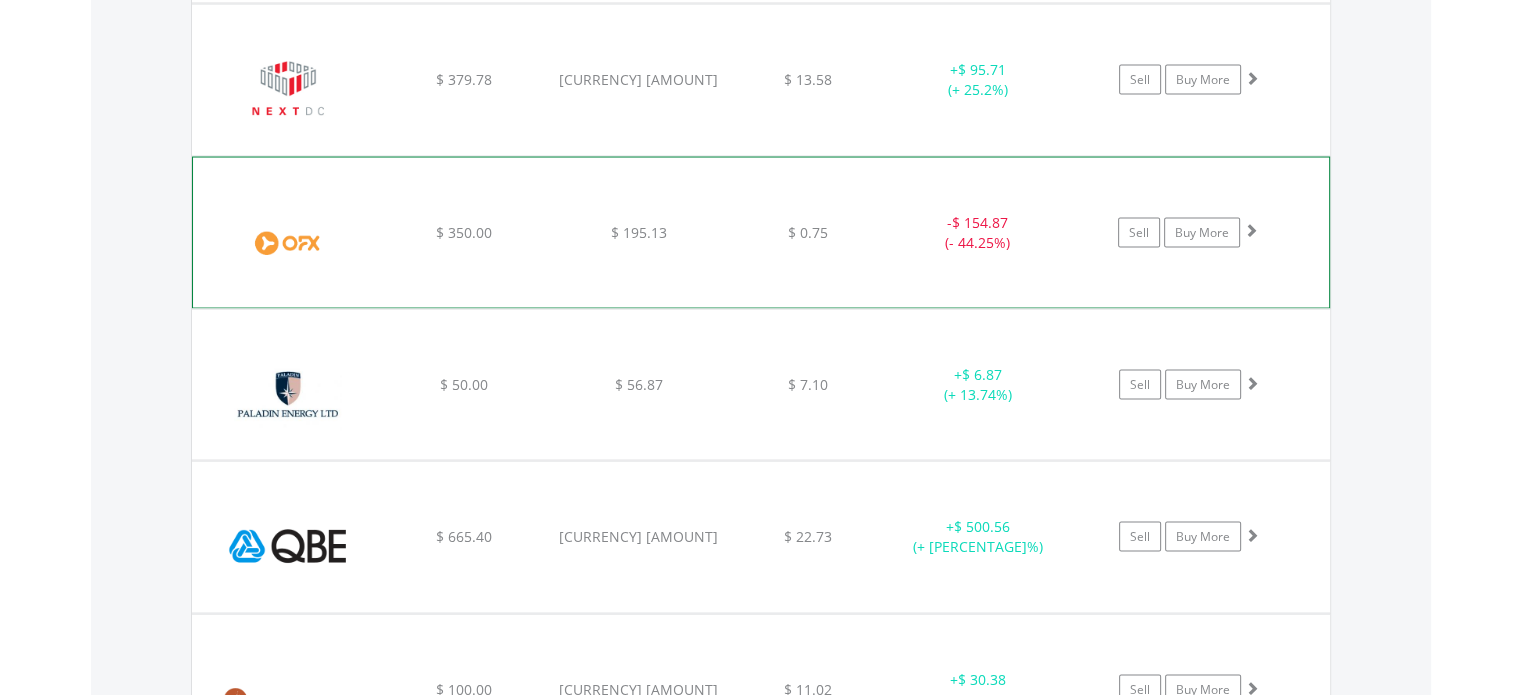 scroll, scrollTop: 3942, scrollLeft: 0, axis: vertical 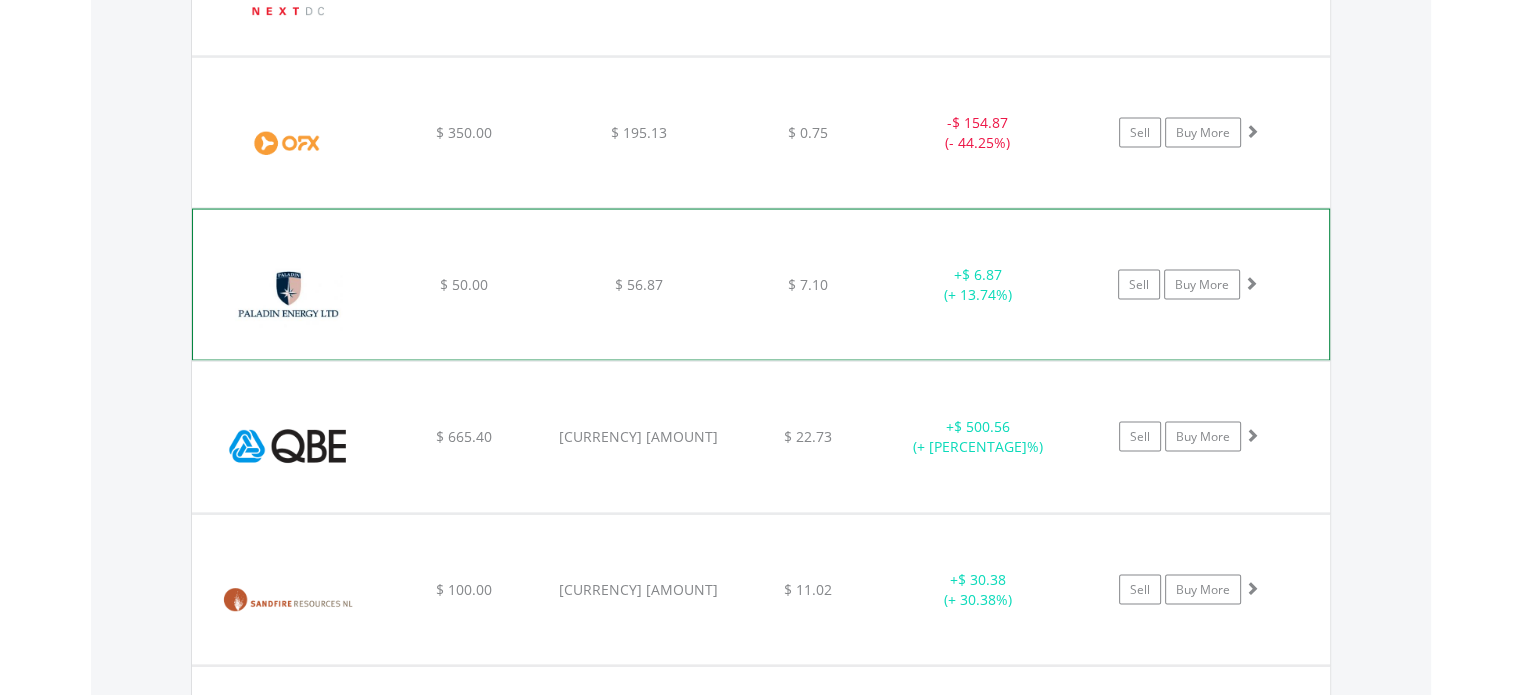 click at bounding box center (1251, 283) 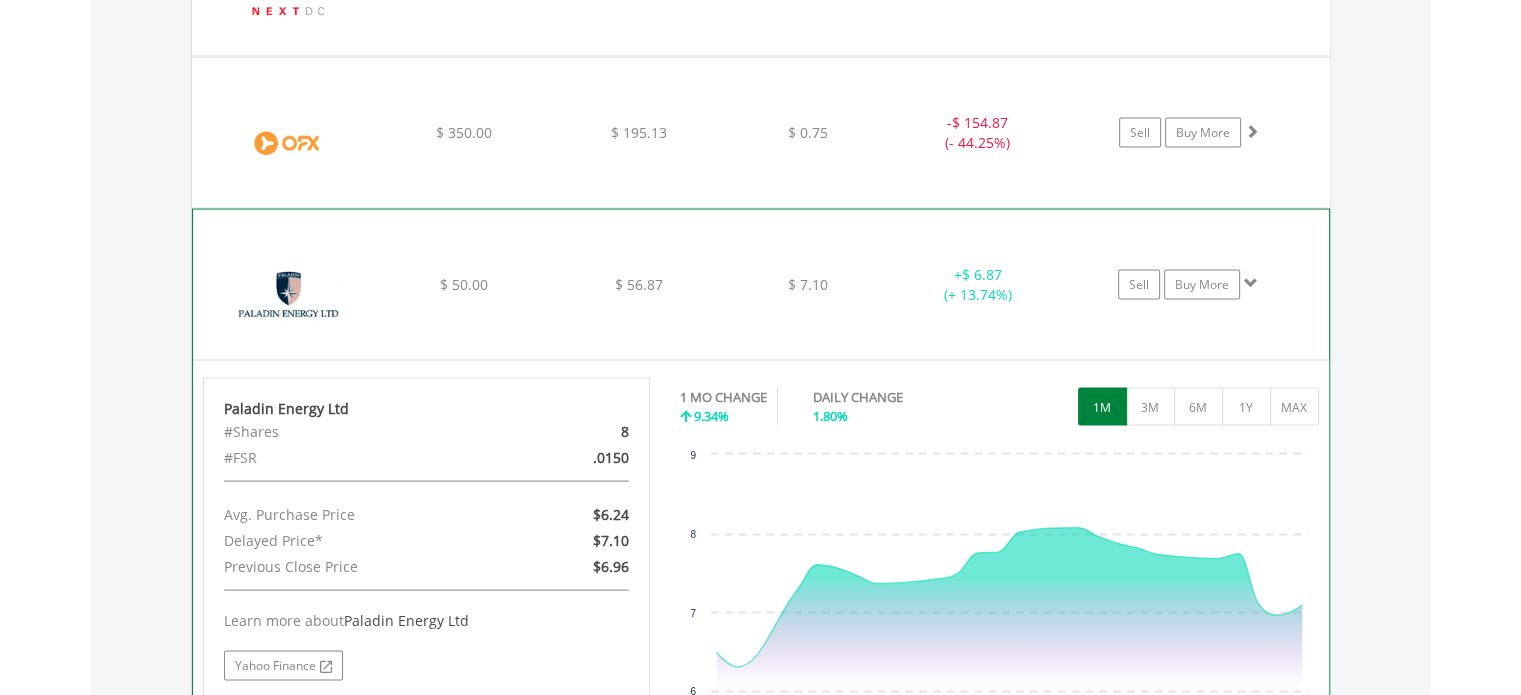 click at bounding box center (1251, 283) 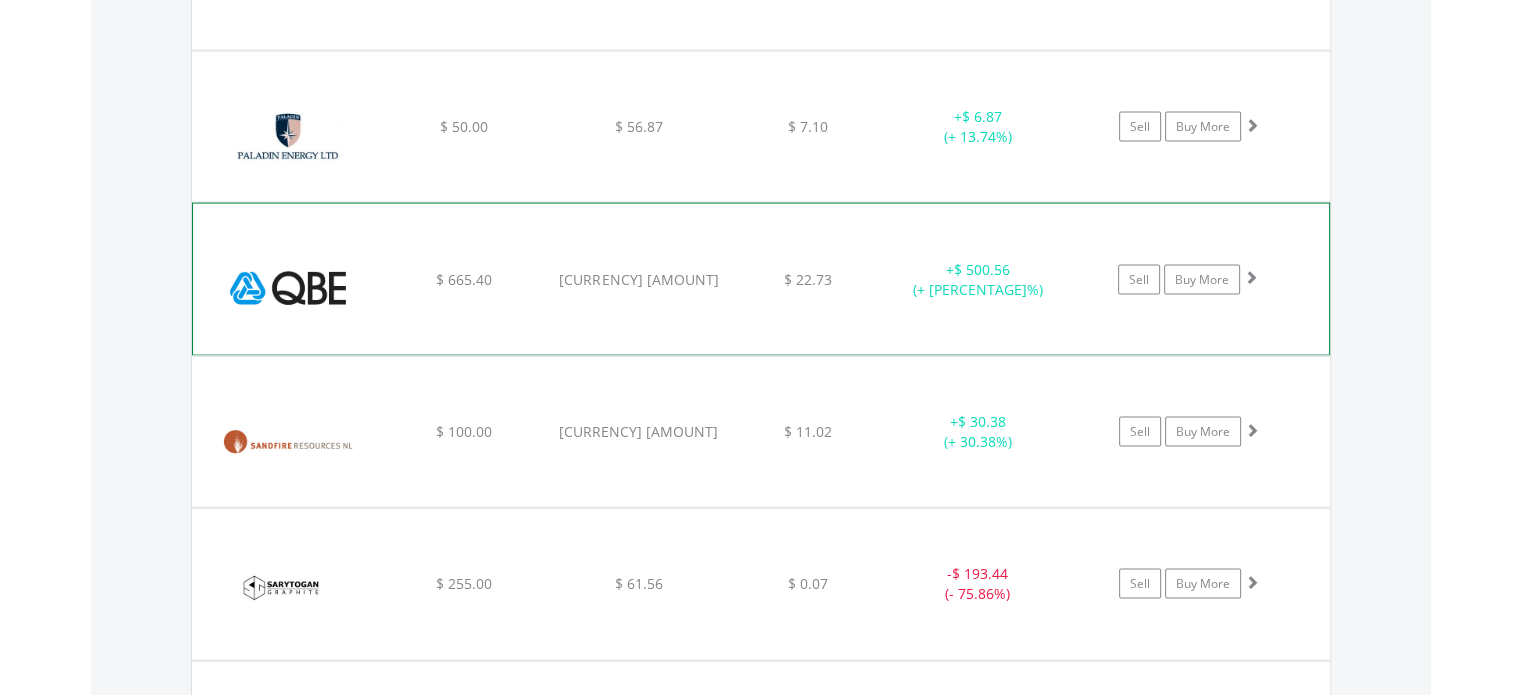 scroll, scrollTop: 4142, scrollLeft: 0, axis: vertical 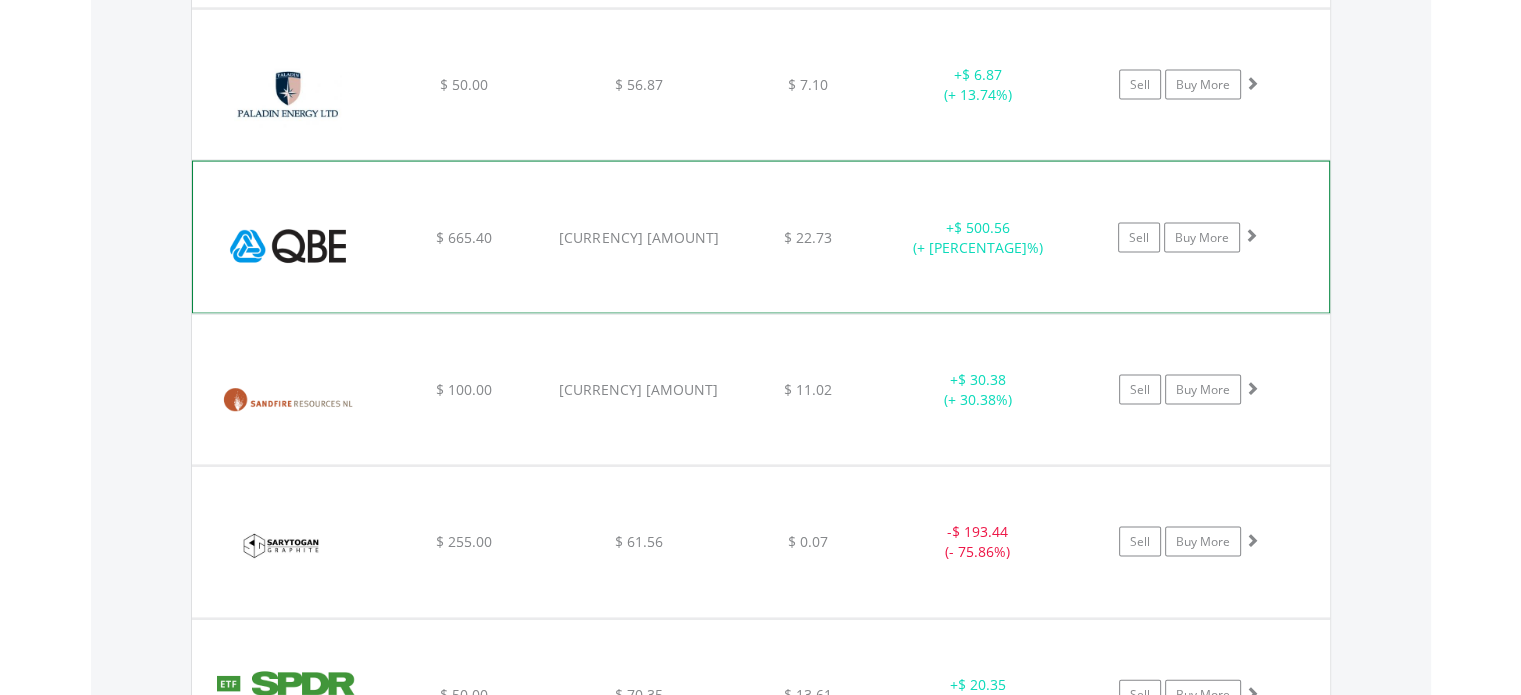 click at bounding box center (1251, 235) 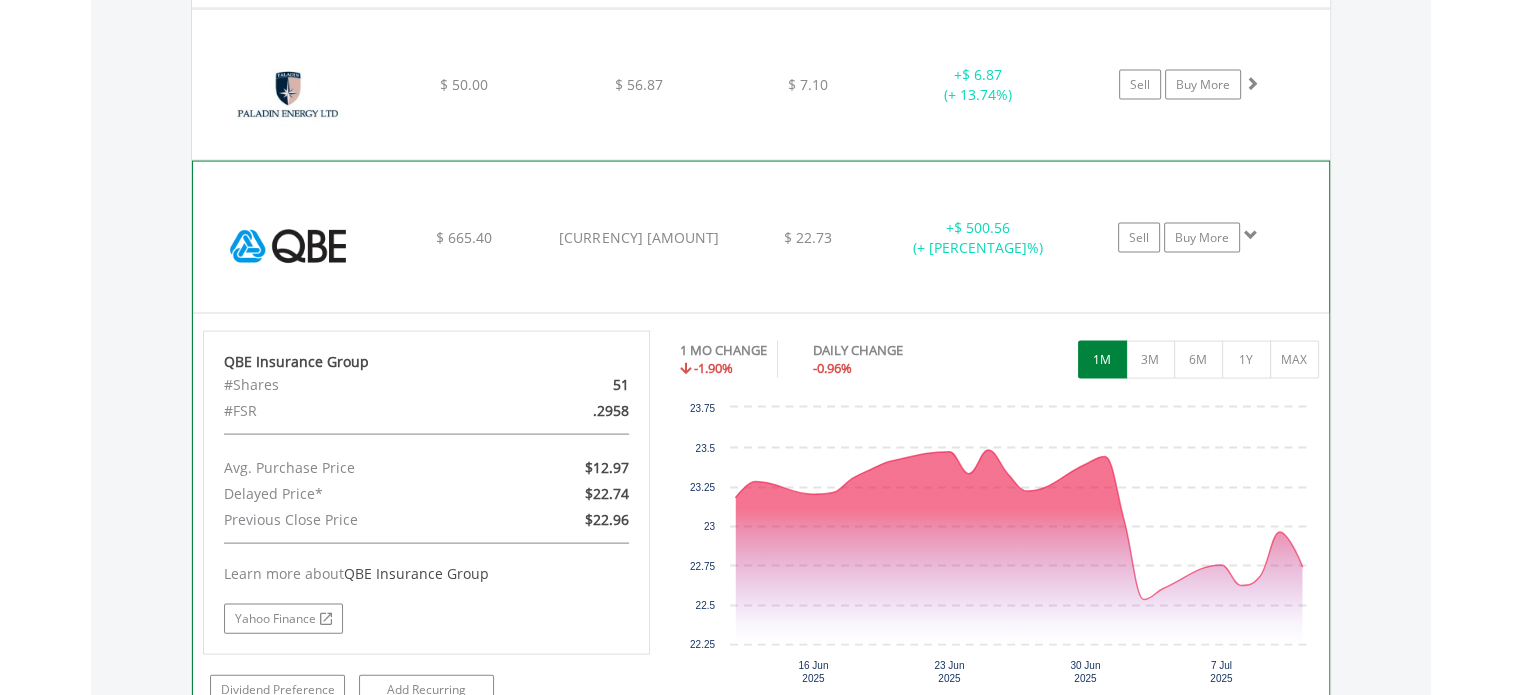 click at bounding box center (1251, 235) 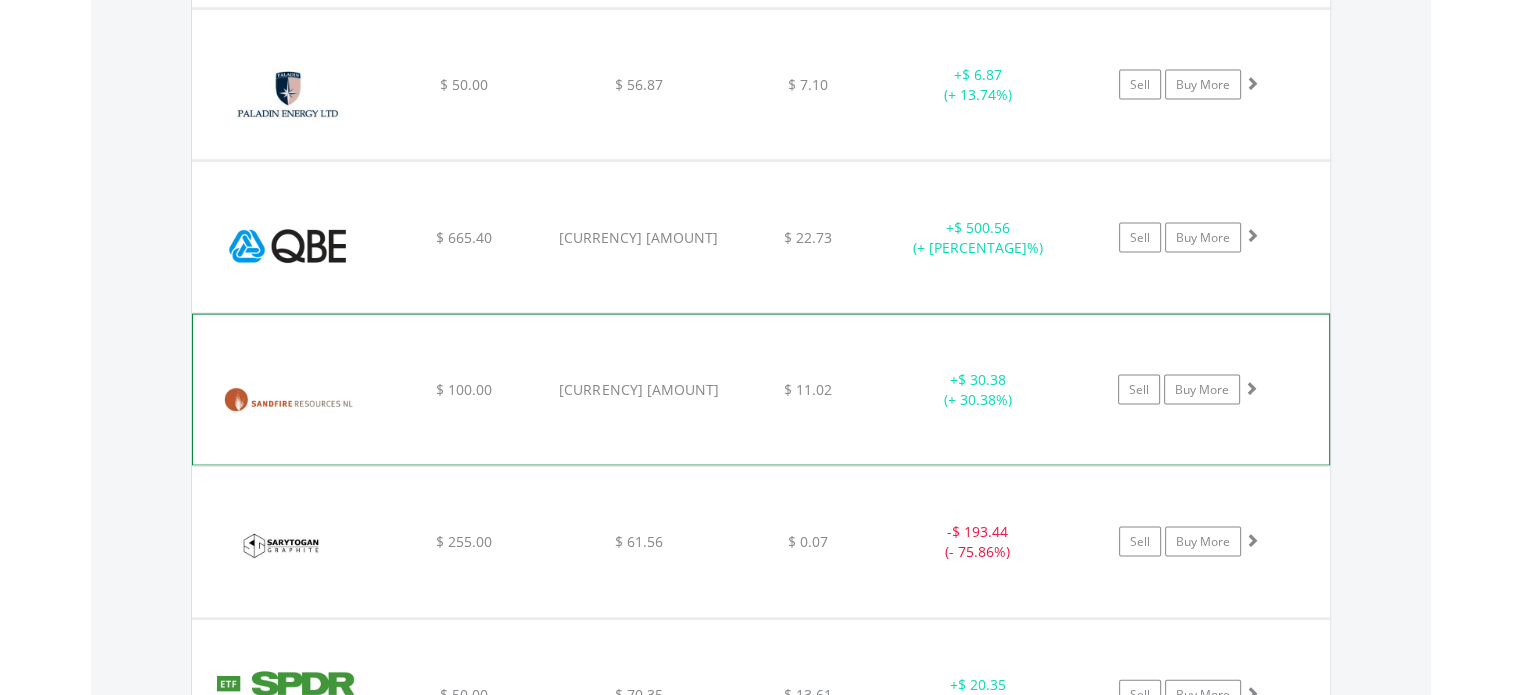 click at bounding box center [1251, 388] 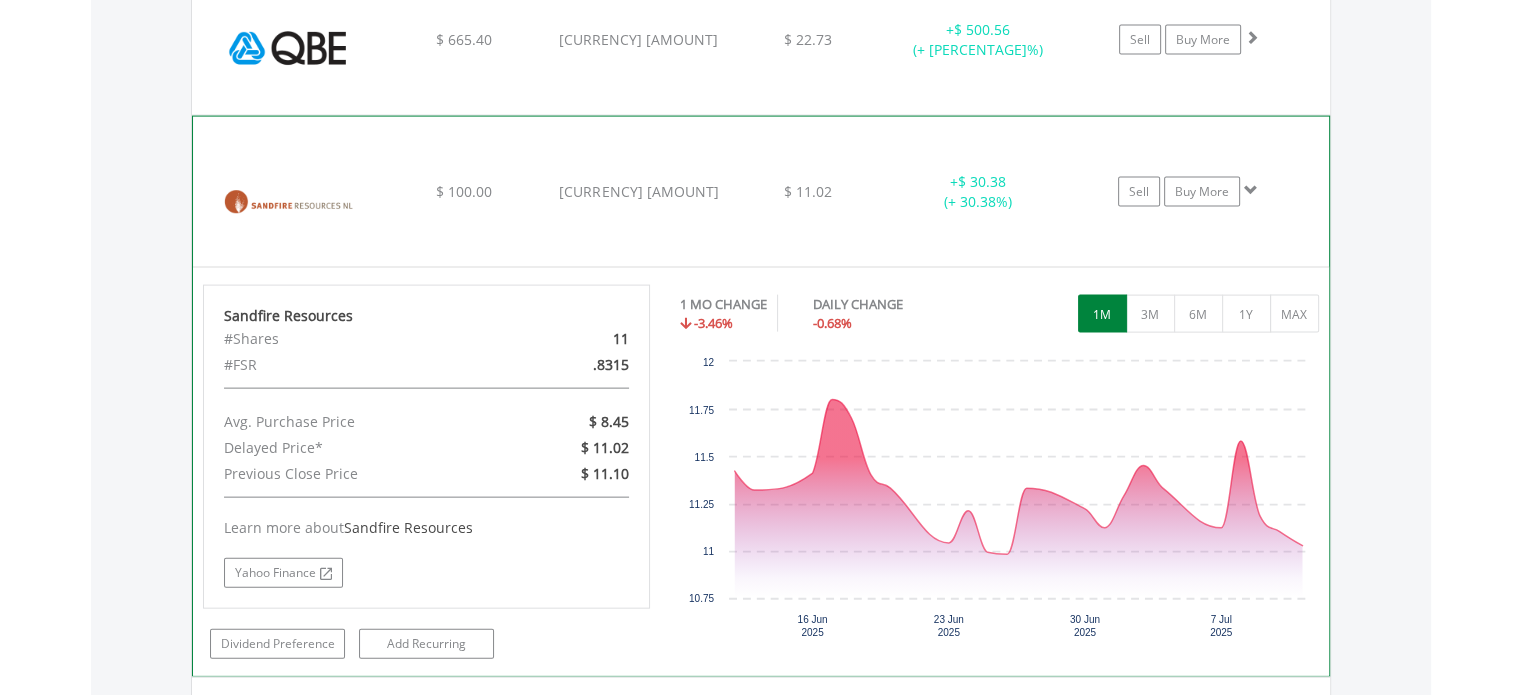 scroll, scrollTop: 4342, scrollLeft: 0, axis: vertical 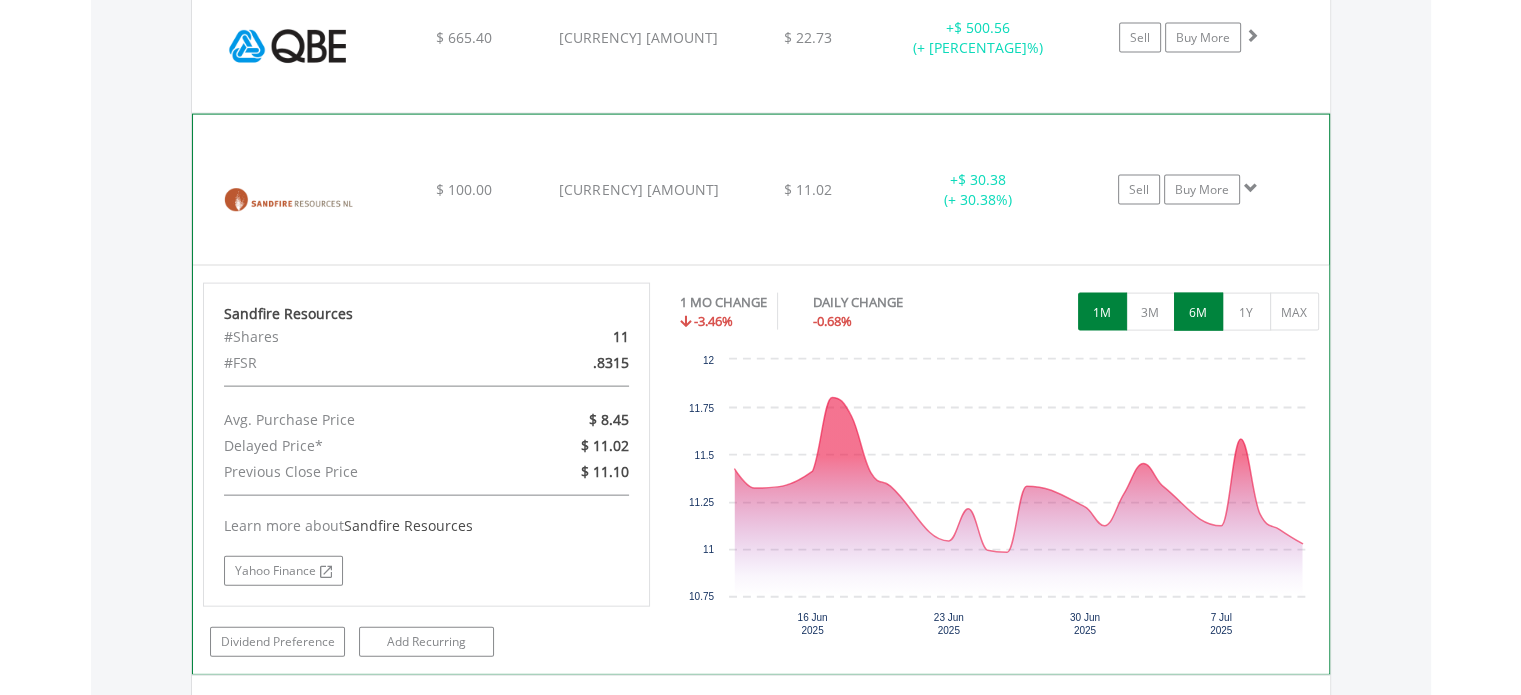 click on "6M" at bounding box center (1198, 312) 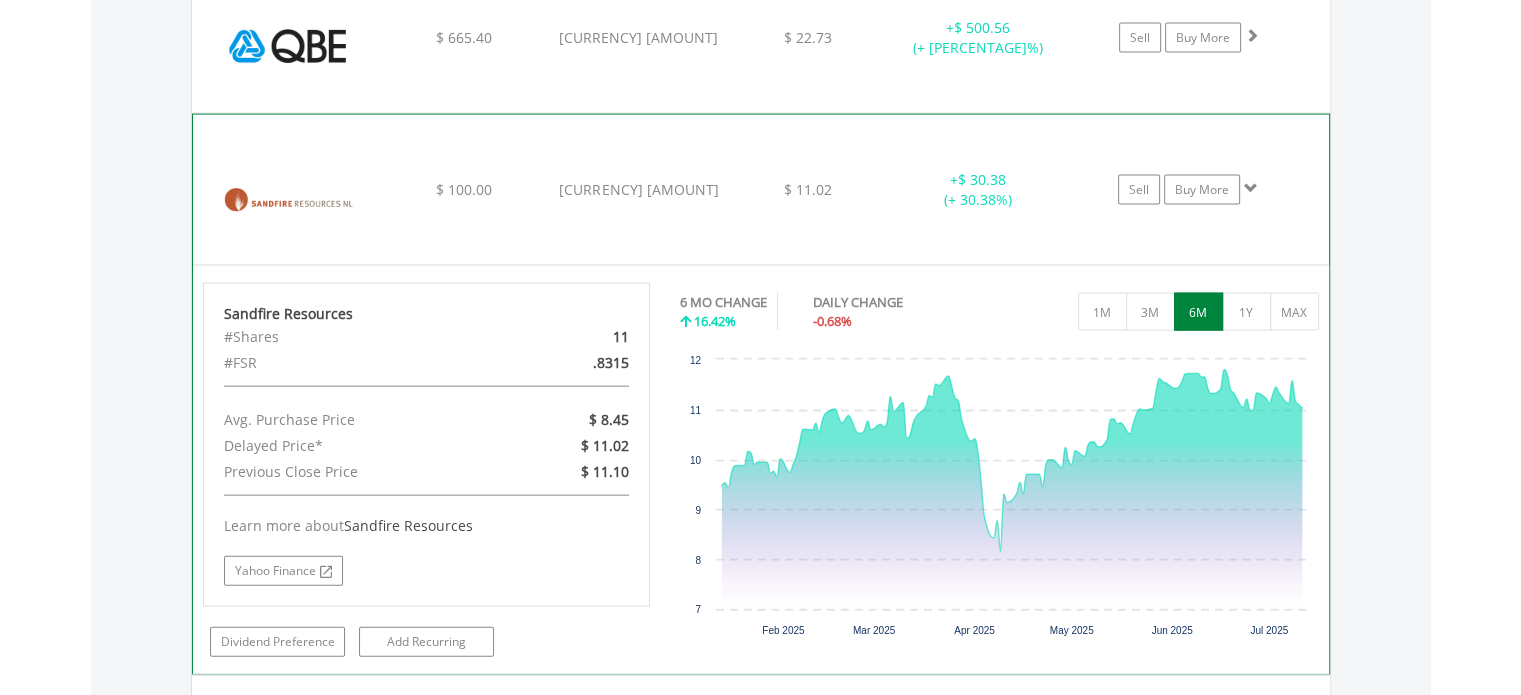 click at bounding box center [1251, 188] 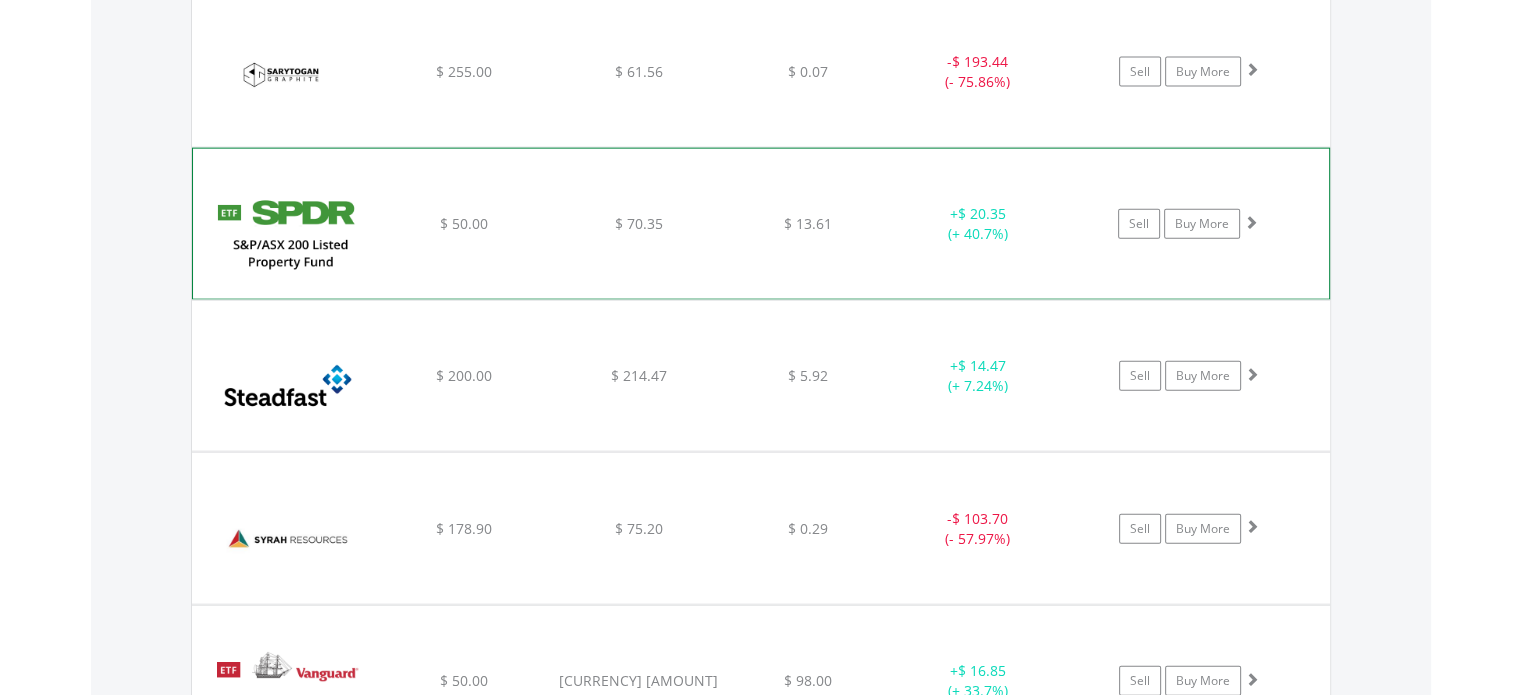 scroll, scrollTop: 4642, scrollLeft: 0, axis: vertical 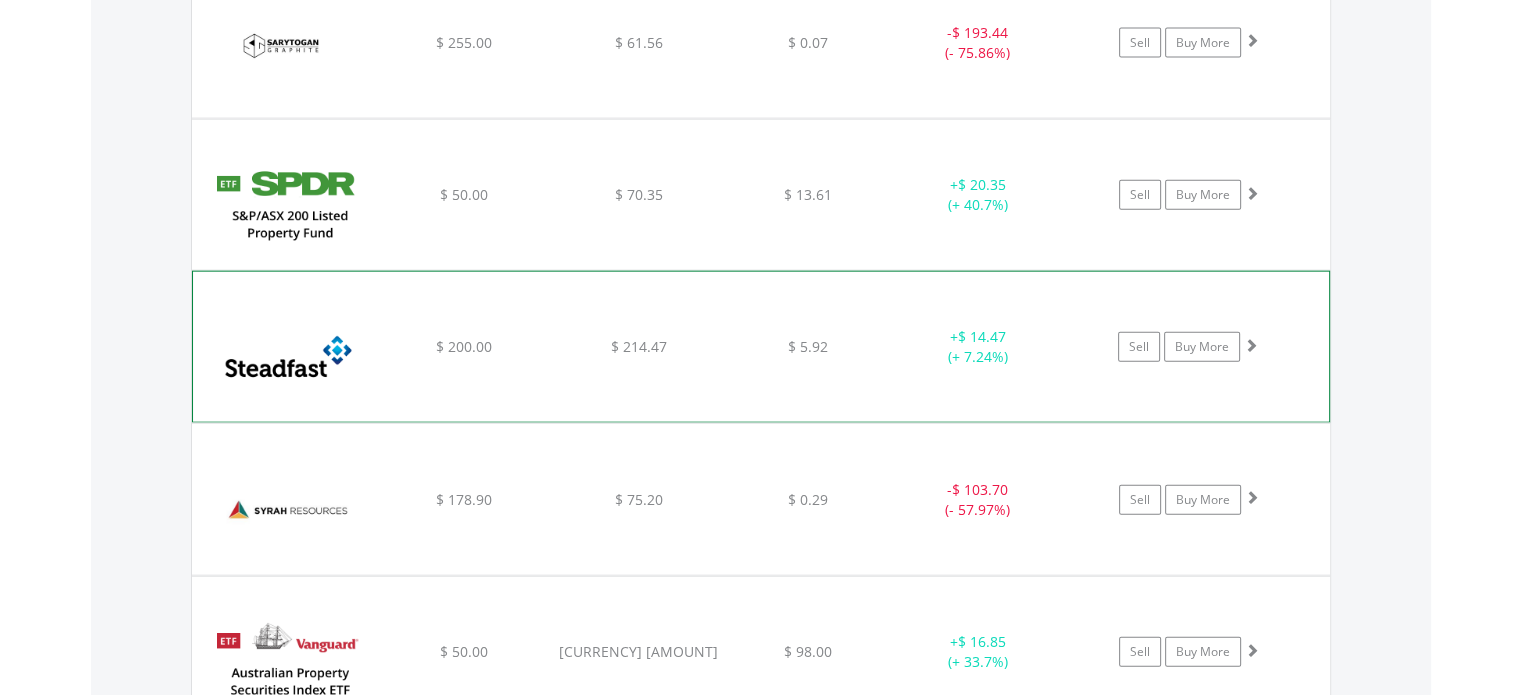click on "Sell
Buy More" at bounding box center (1199, -3005) 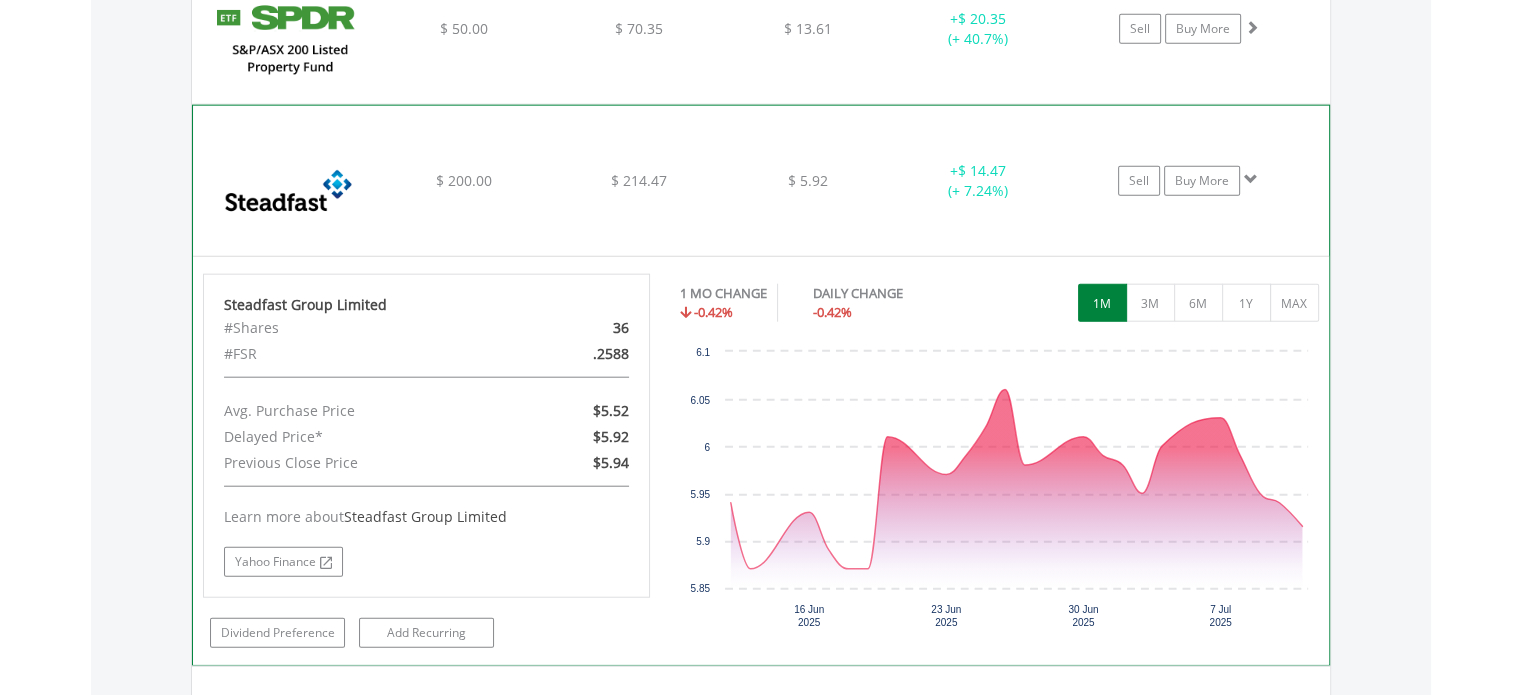 scroll, scrollTop: 4842, scrollLeft: 0, axis: vertical 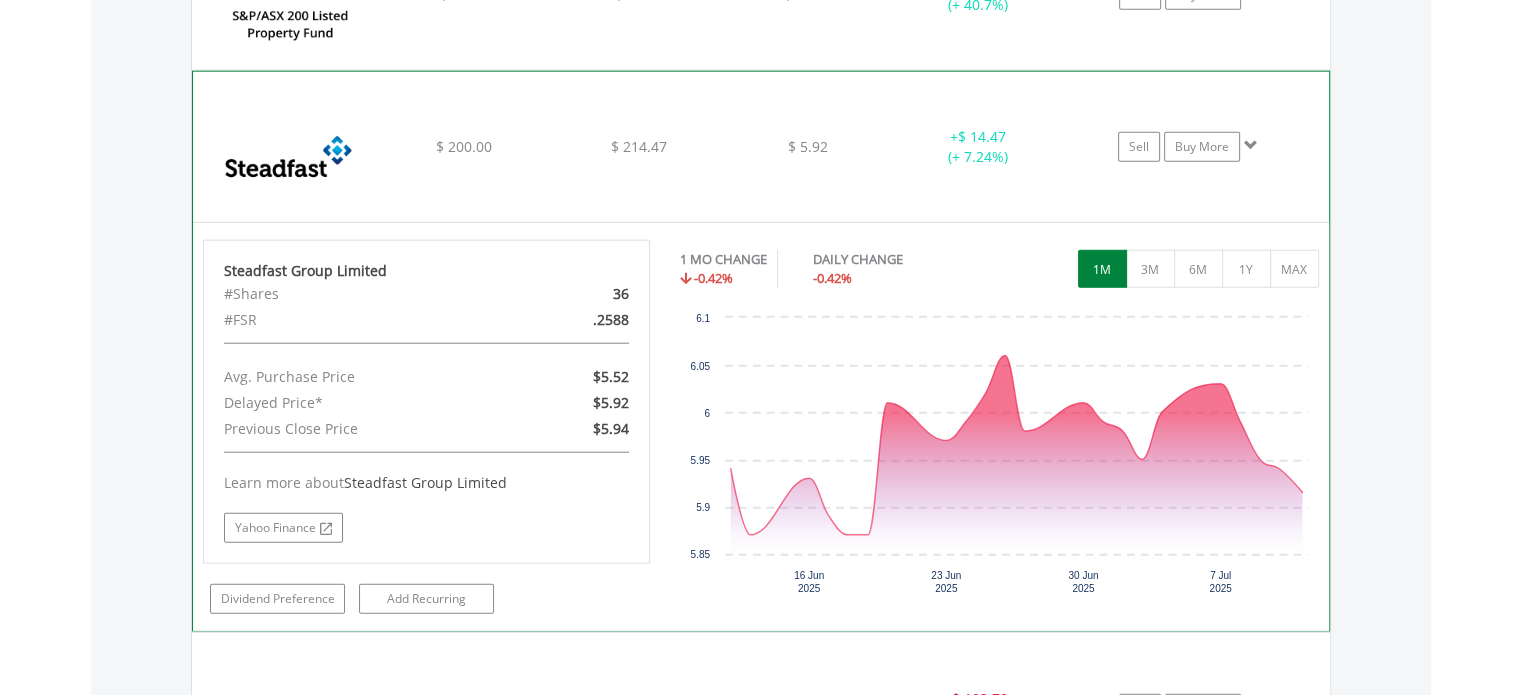 click at bounding box center (1251, 145) 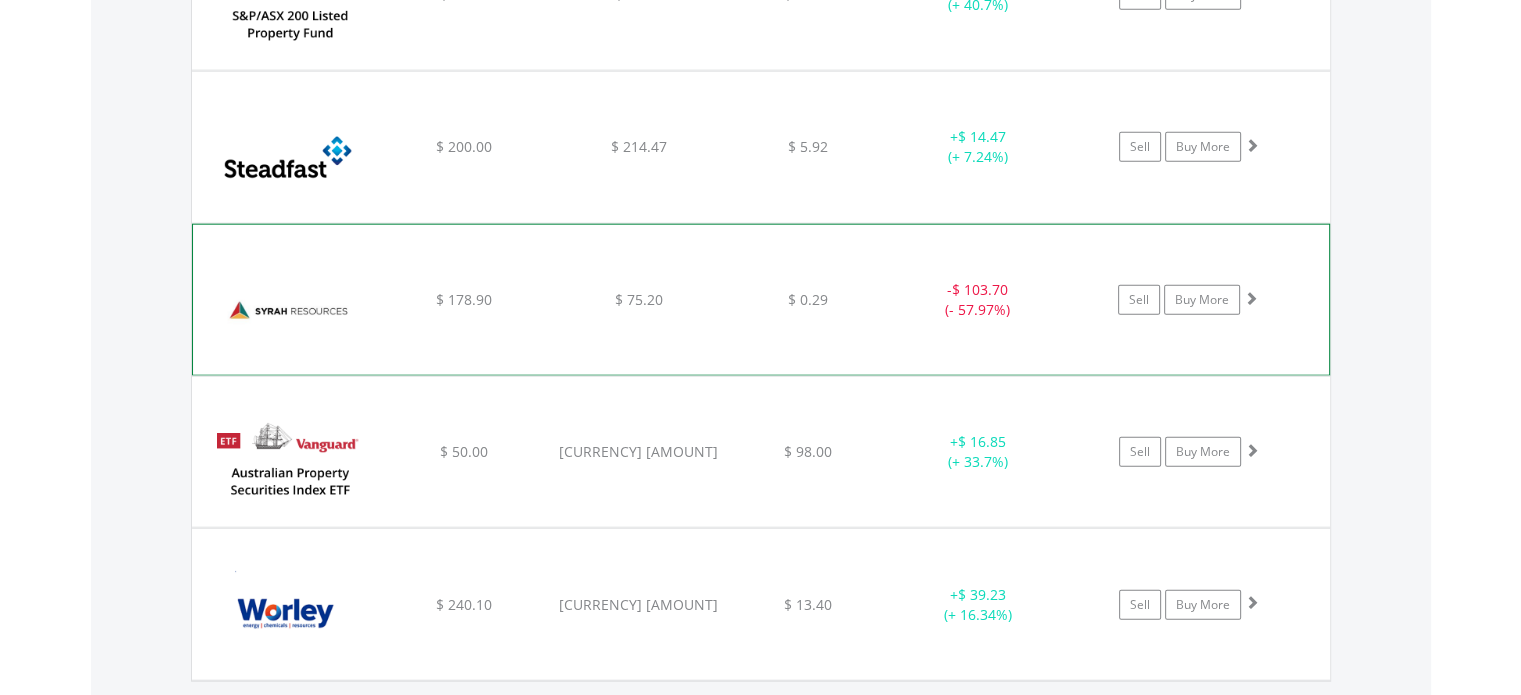 click at bounding box center [1251, 298] 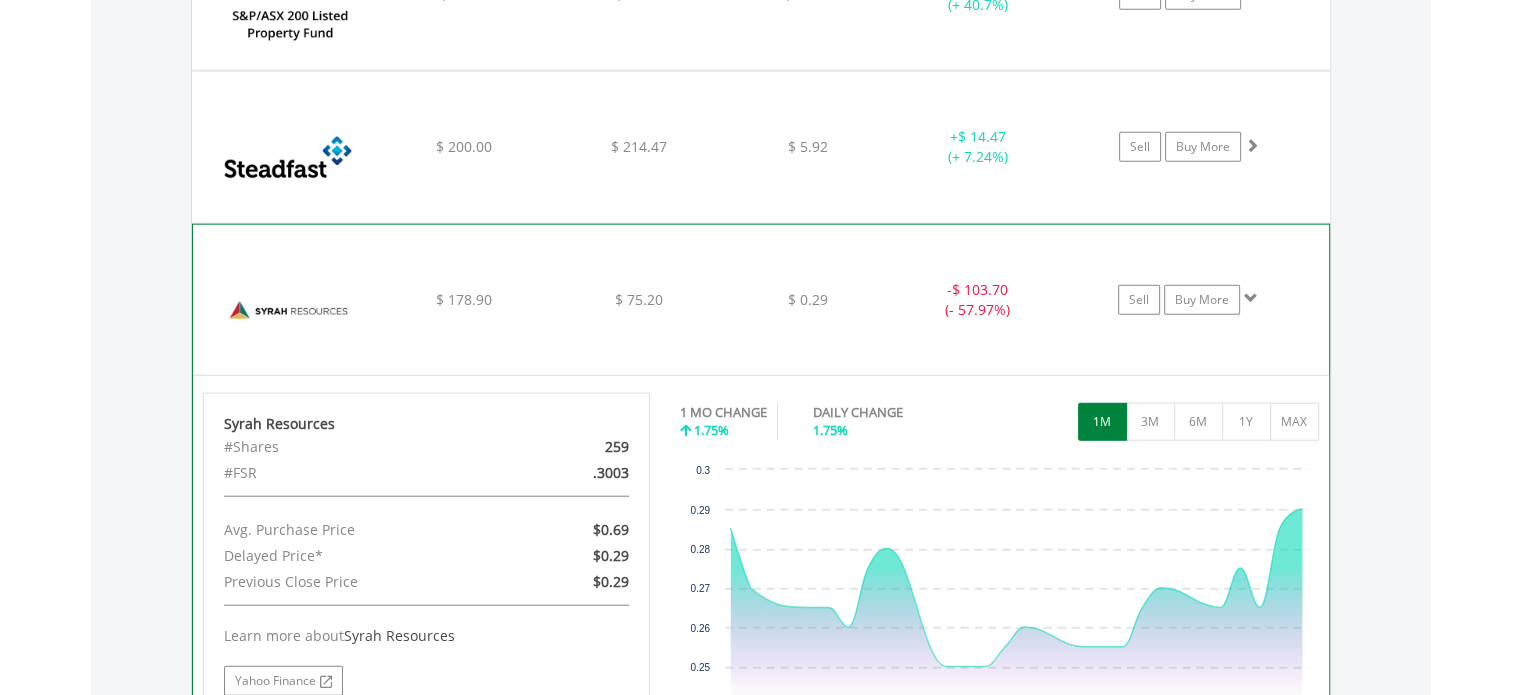 click at bounding box center [1251, 298] 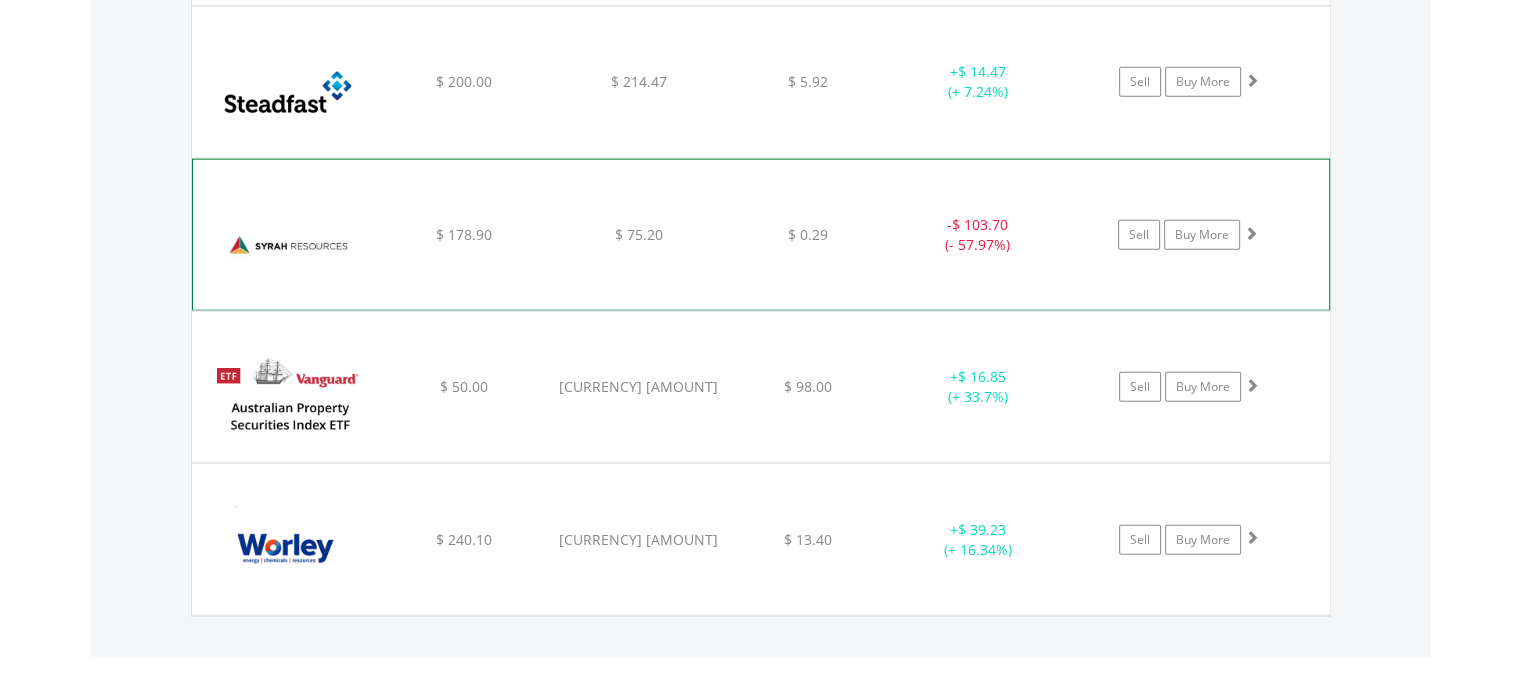 scroll, scrollTop: 4942, scrollLeft: 0, axis: vertical 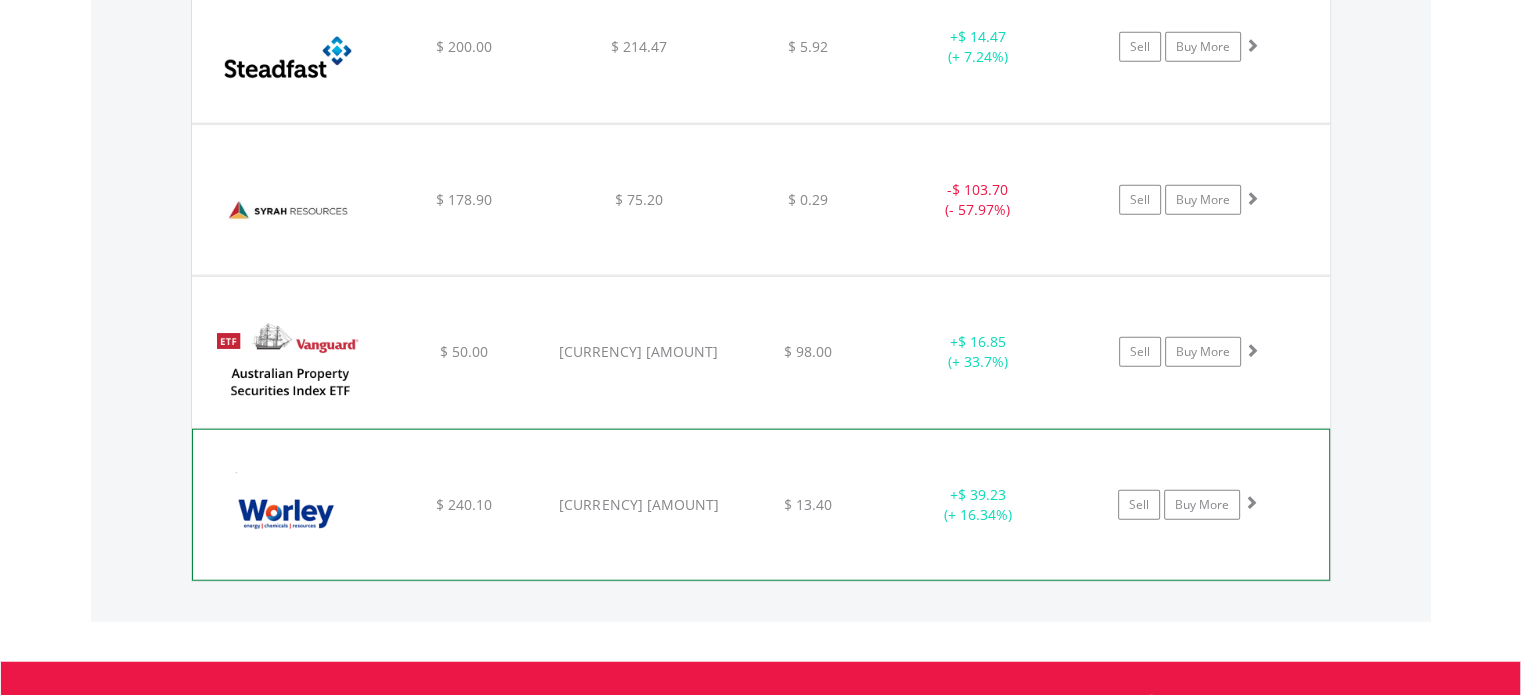 click at bounding box center (1251, 502) 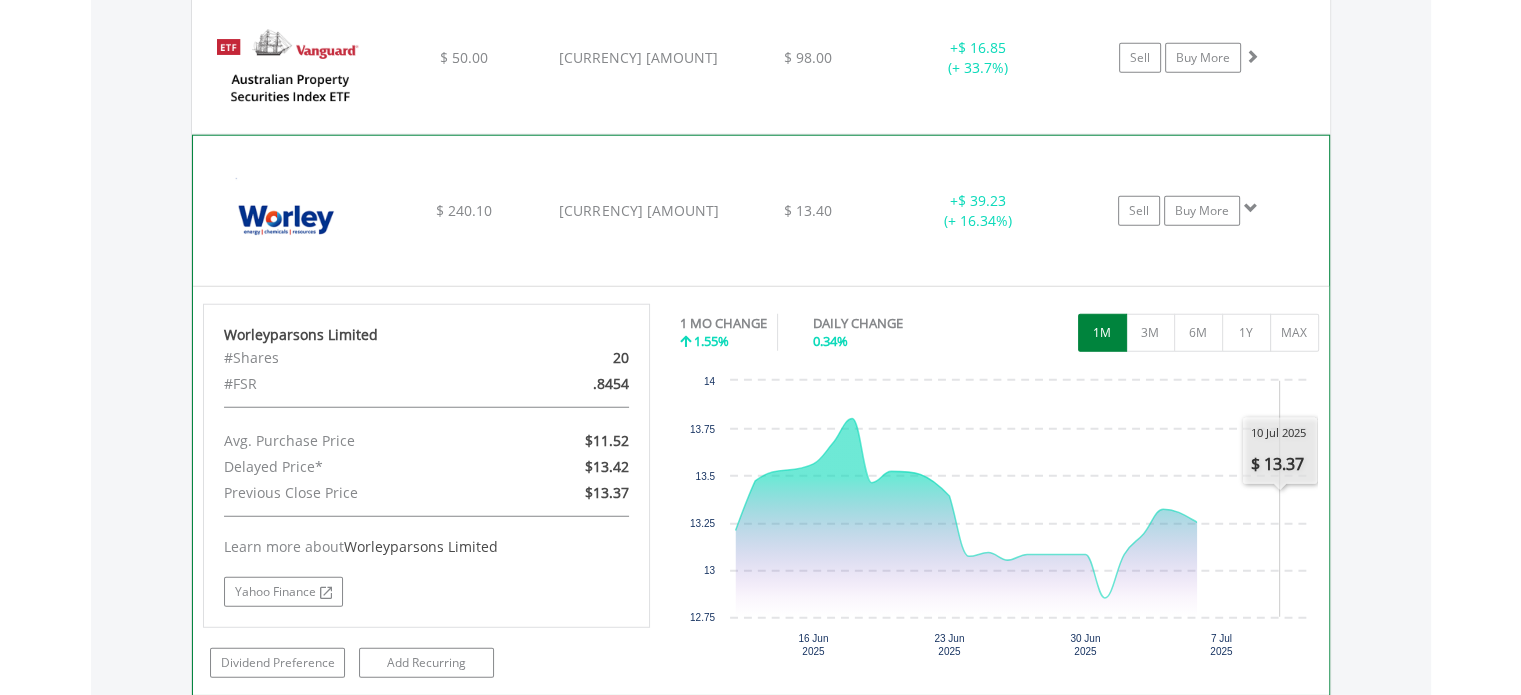 scroll, scrollTop: 5242, scrollLeft: 0, axis: vertical 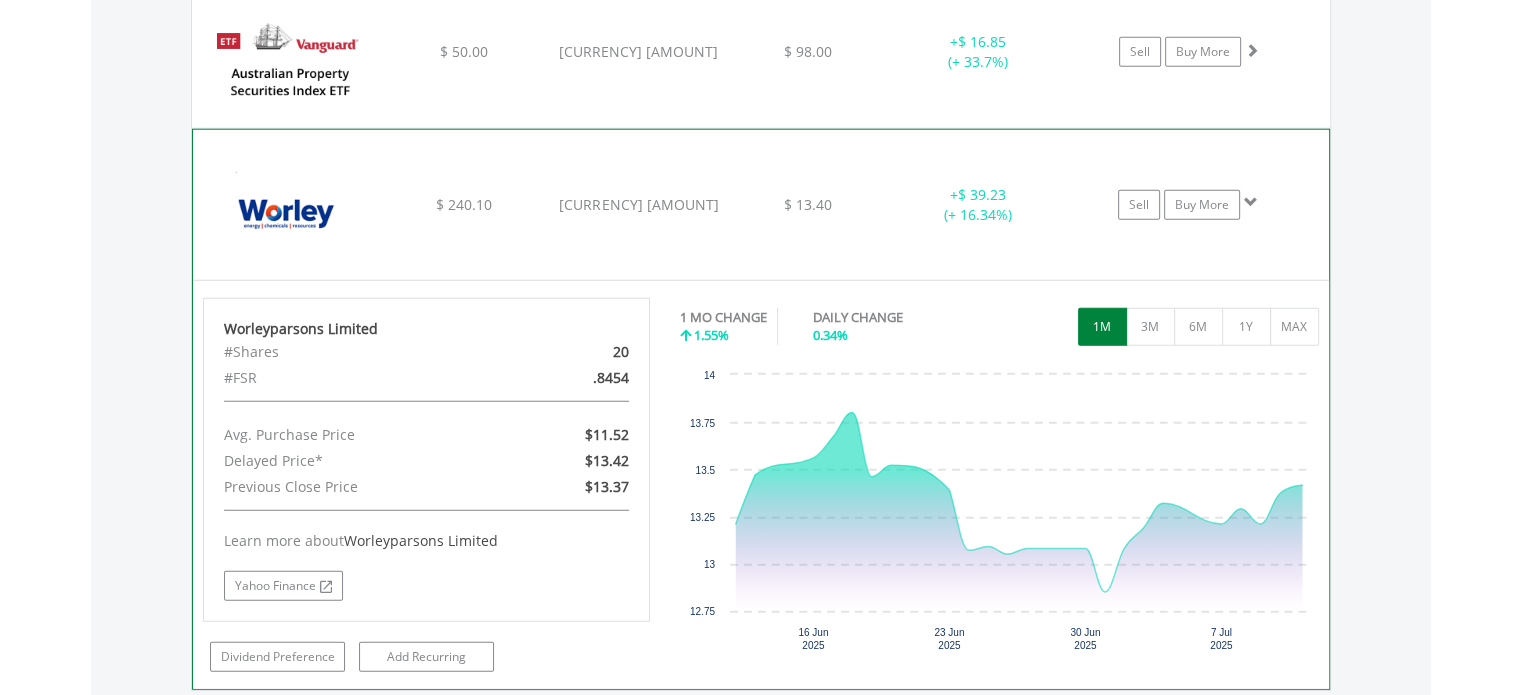 click at bounding box center (1251, 202) 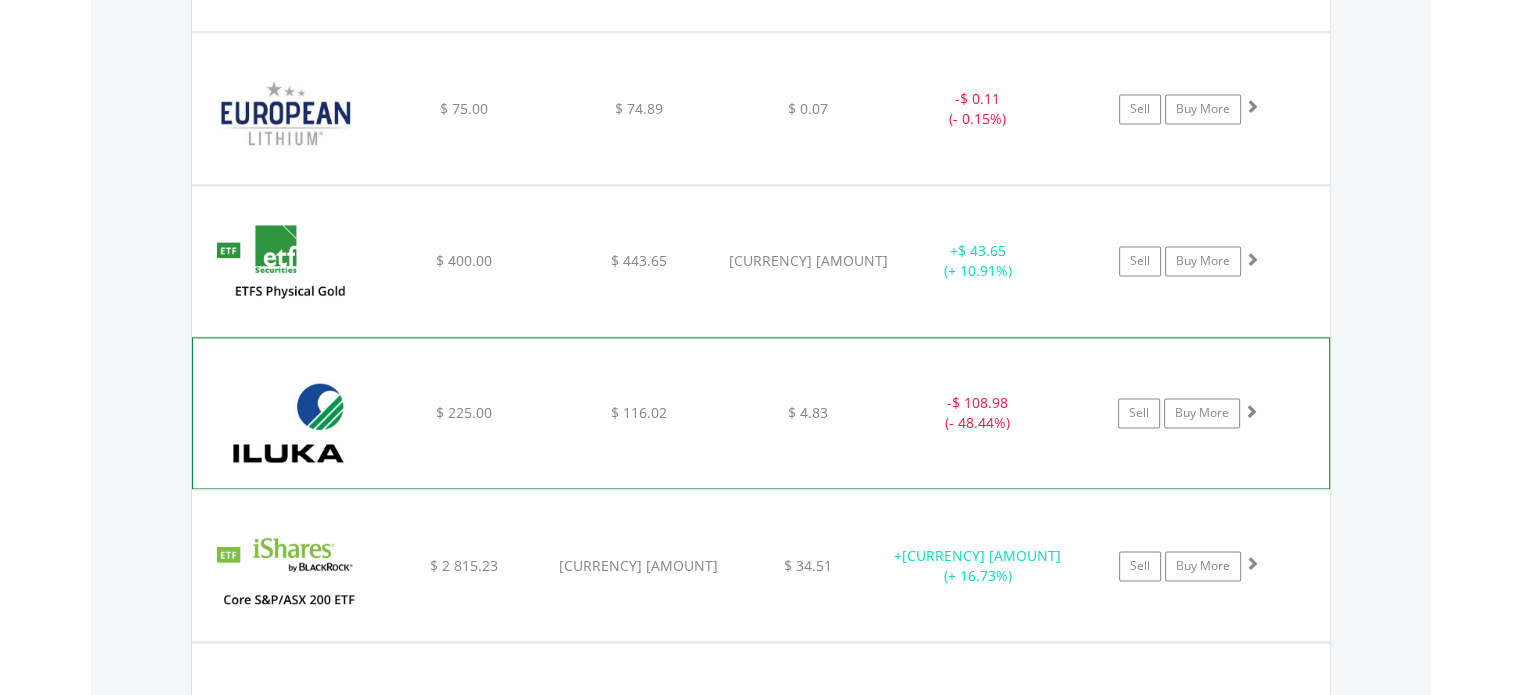 scroll, scrollTop: 2865, scrollLeft: 0, axis: vertical 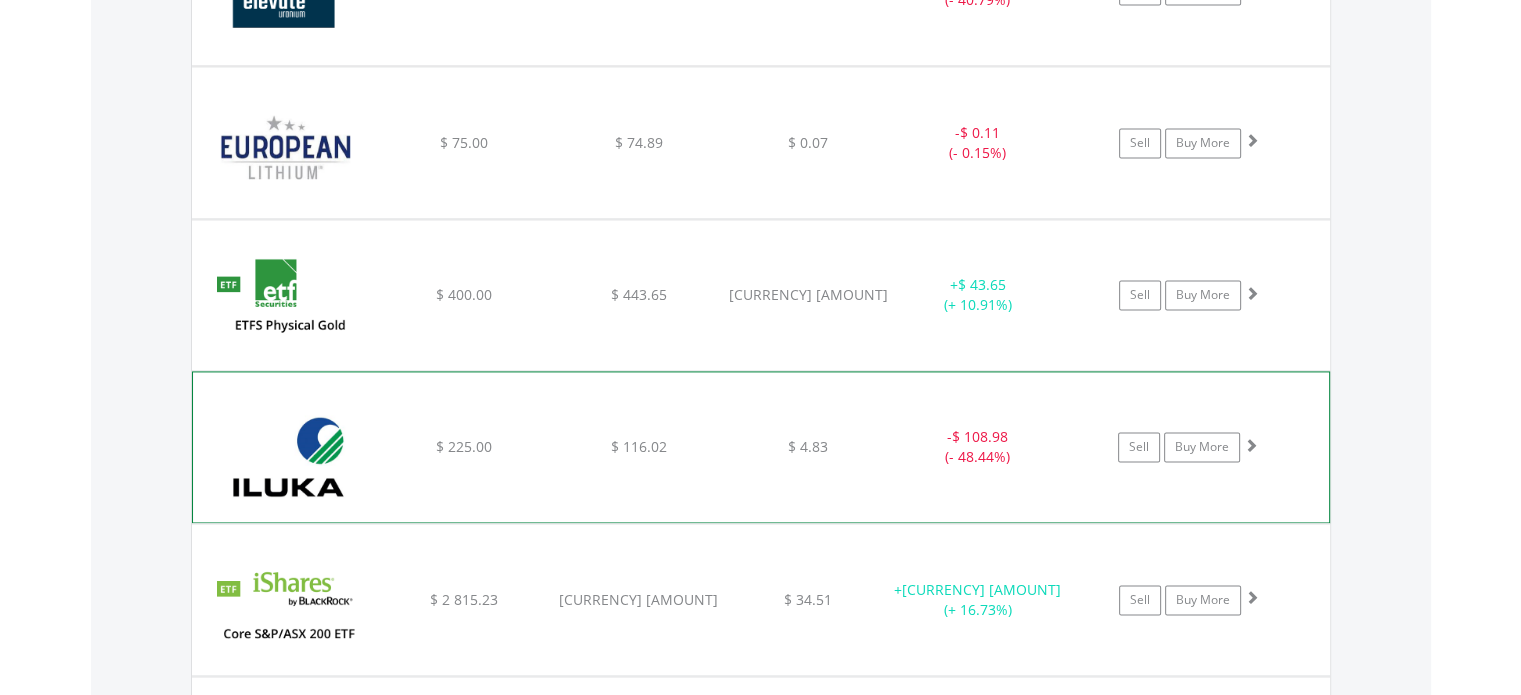click at bounding box center [1251, 445] 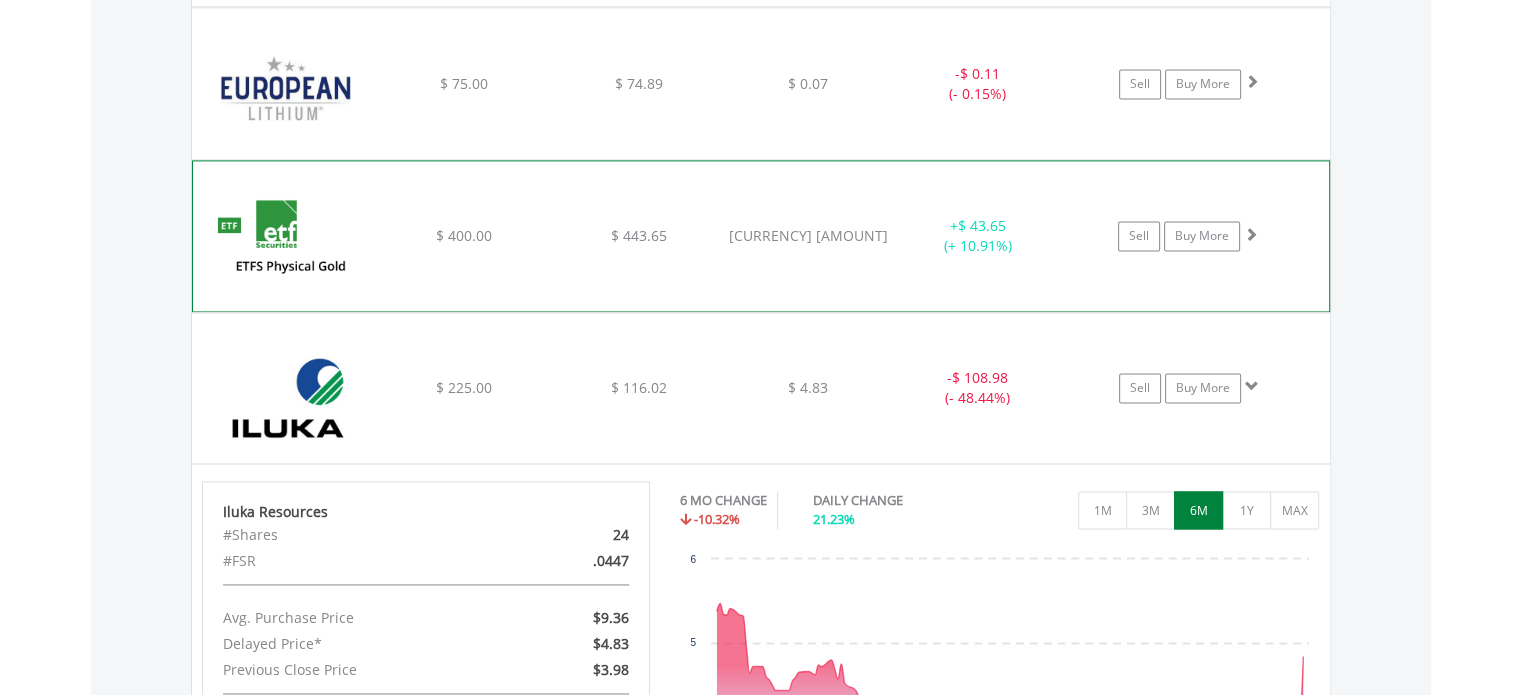 scroll, scrollTop: 3065, scrollLeft: 0, axis: vertical 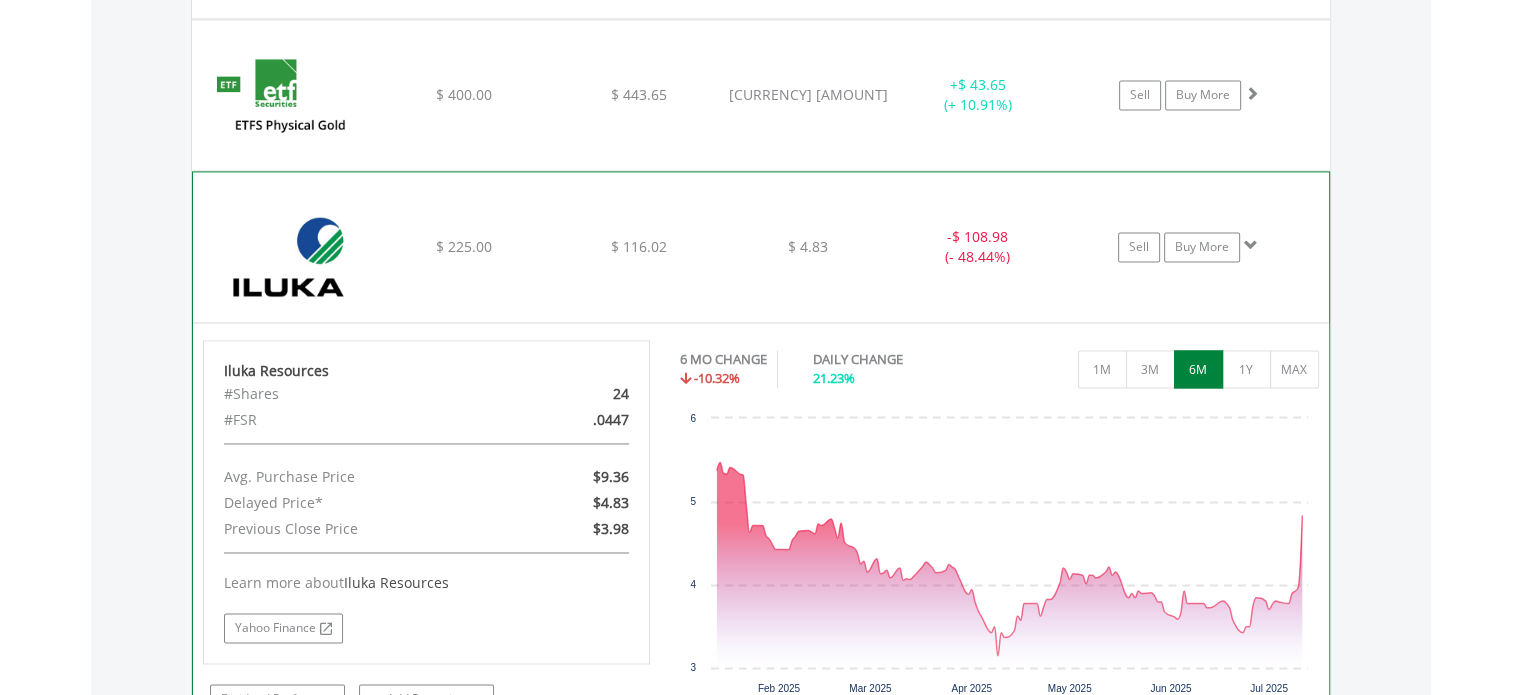 click at bounding box center (1251, 245) 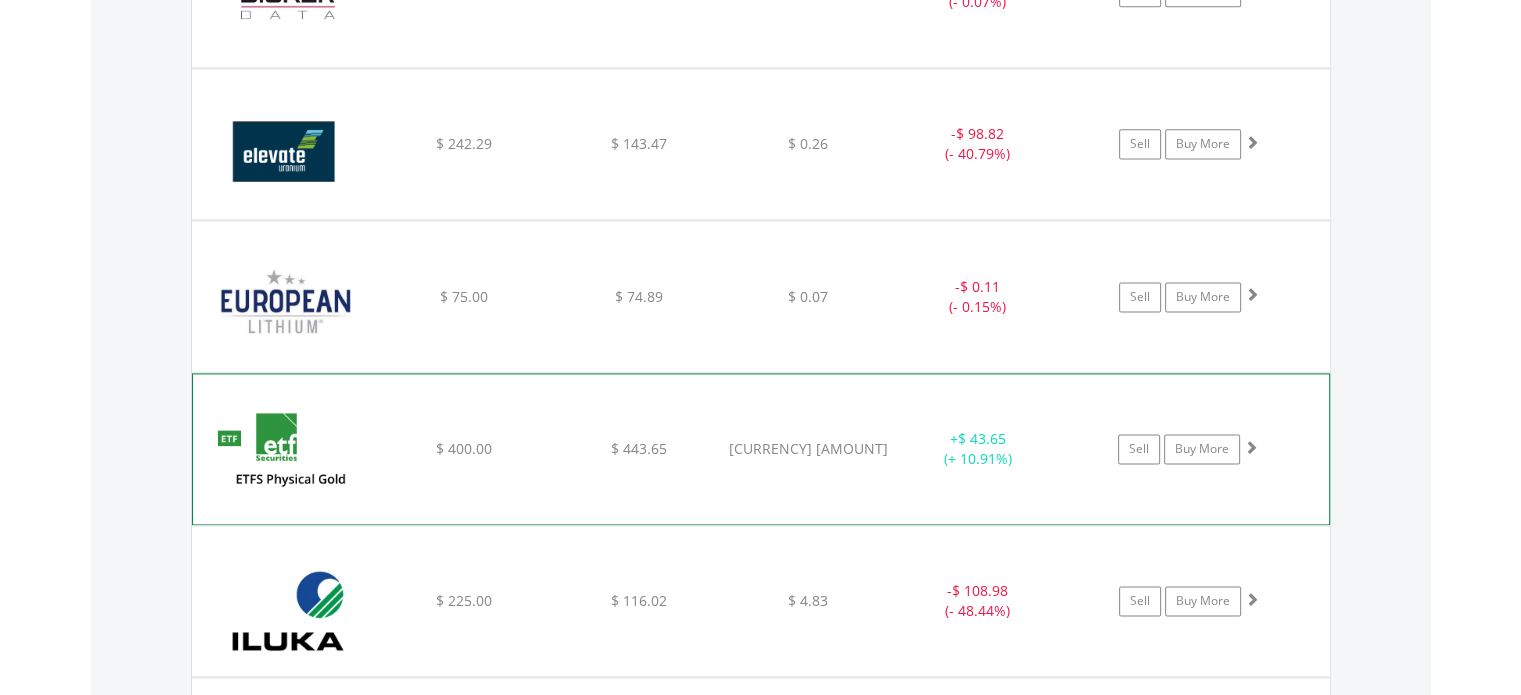 scroll, scrollTop: 2665, scrollLeft: 0, axis: vertical 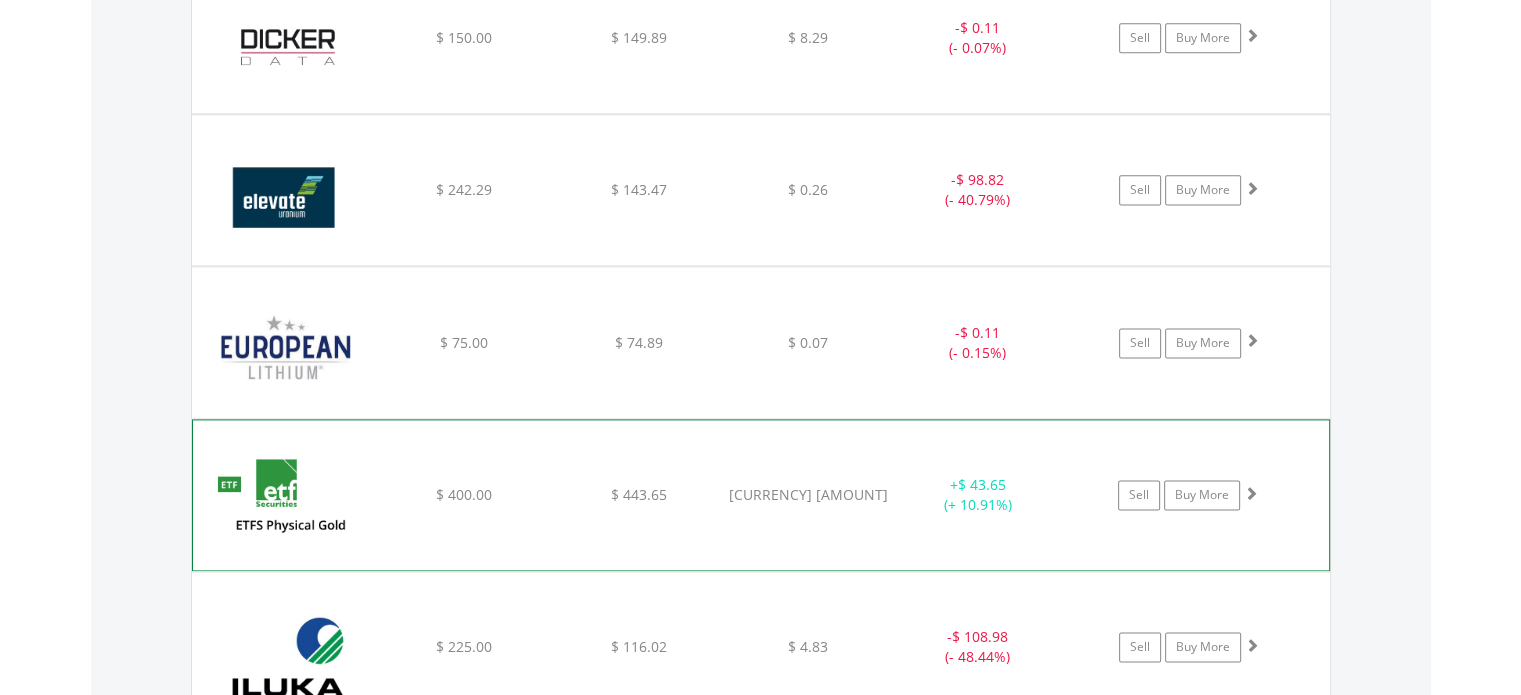 click at bounding box center (1251, 493) 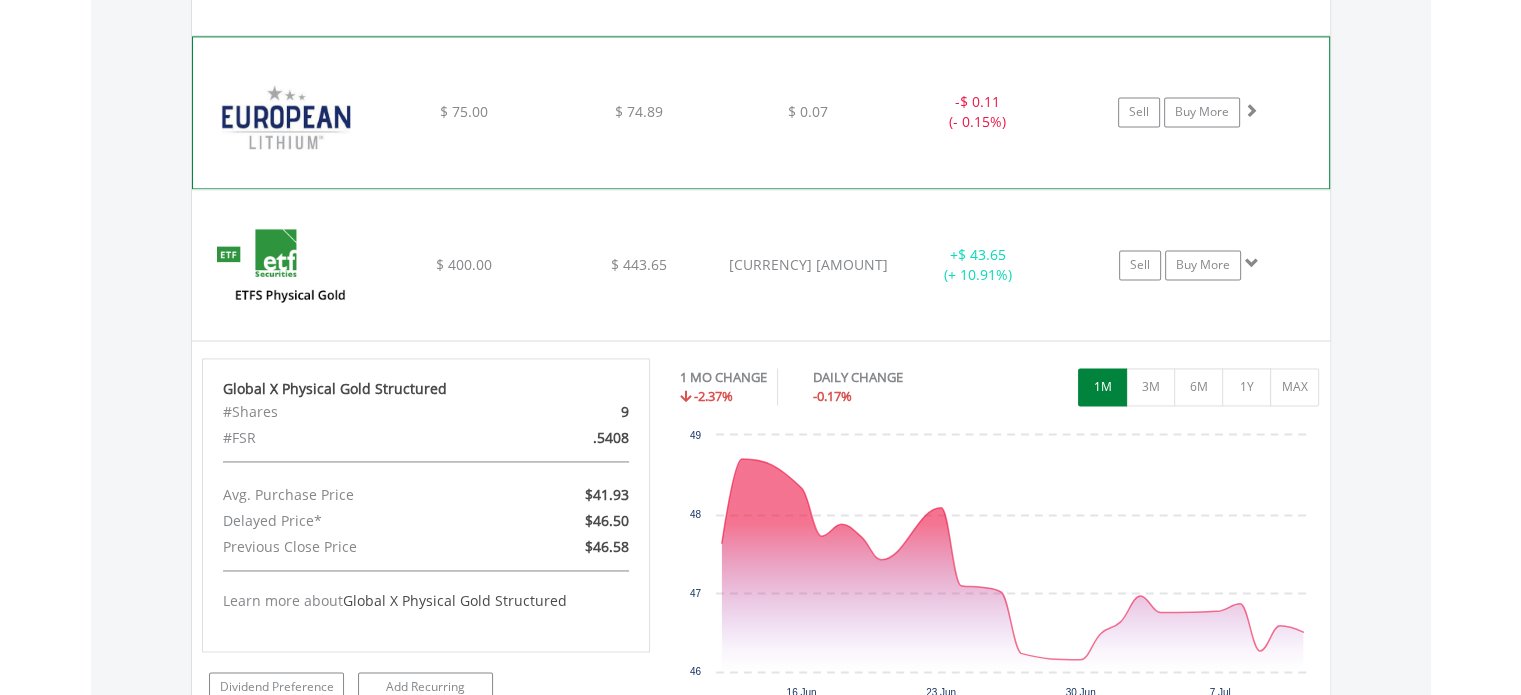 scroll, scrollTop: 2965, scrollLeft: 0, axis: vertical 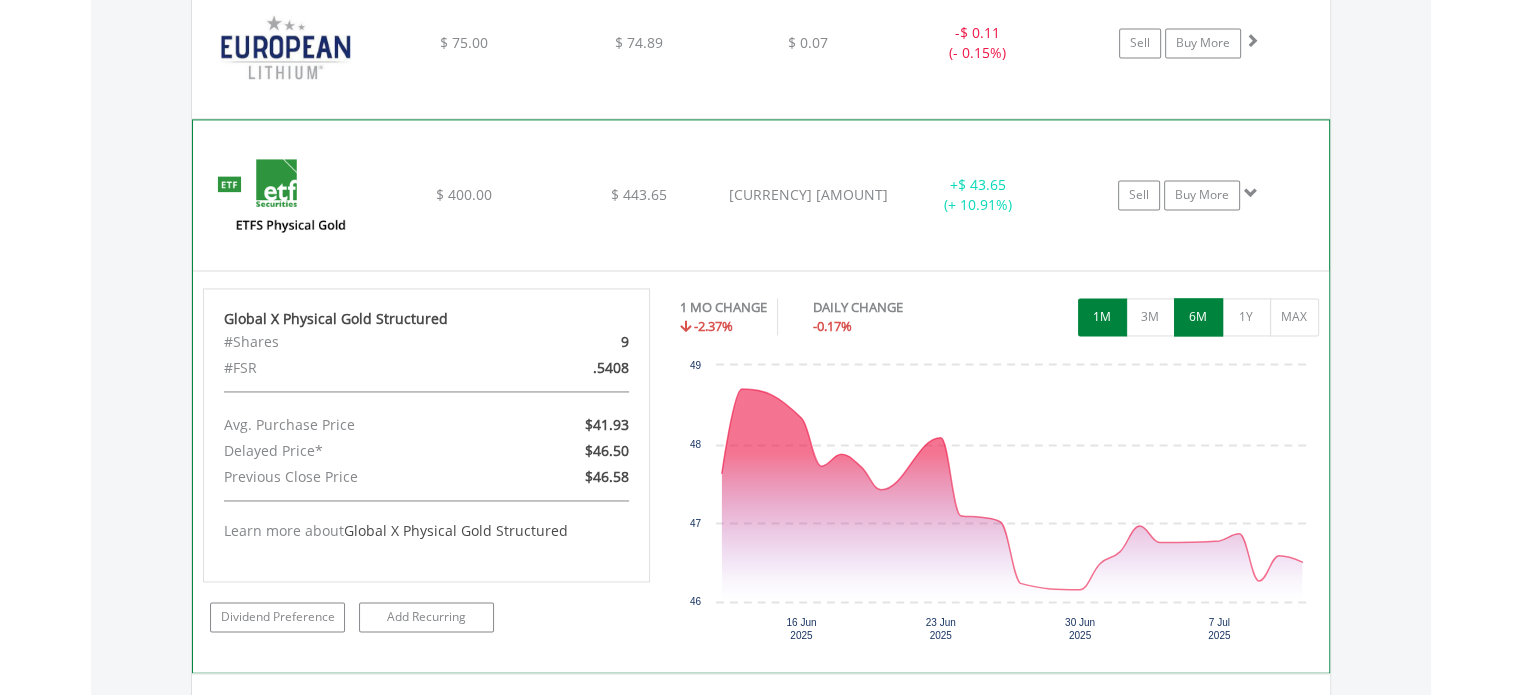 click on "6M" at bounding box center (1198, 317) 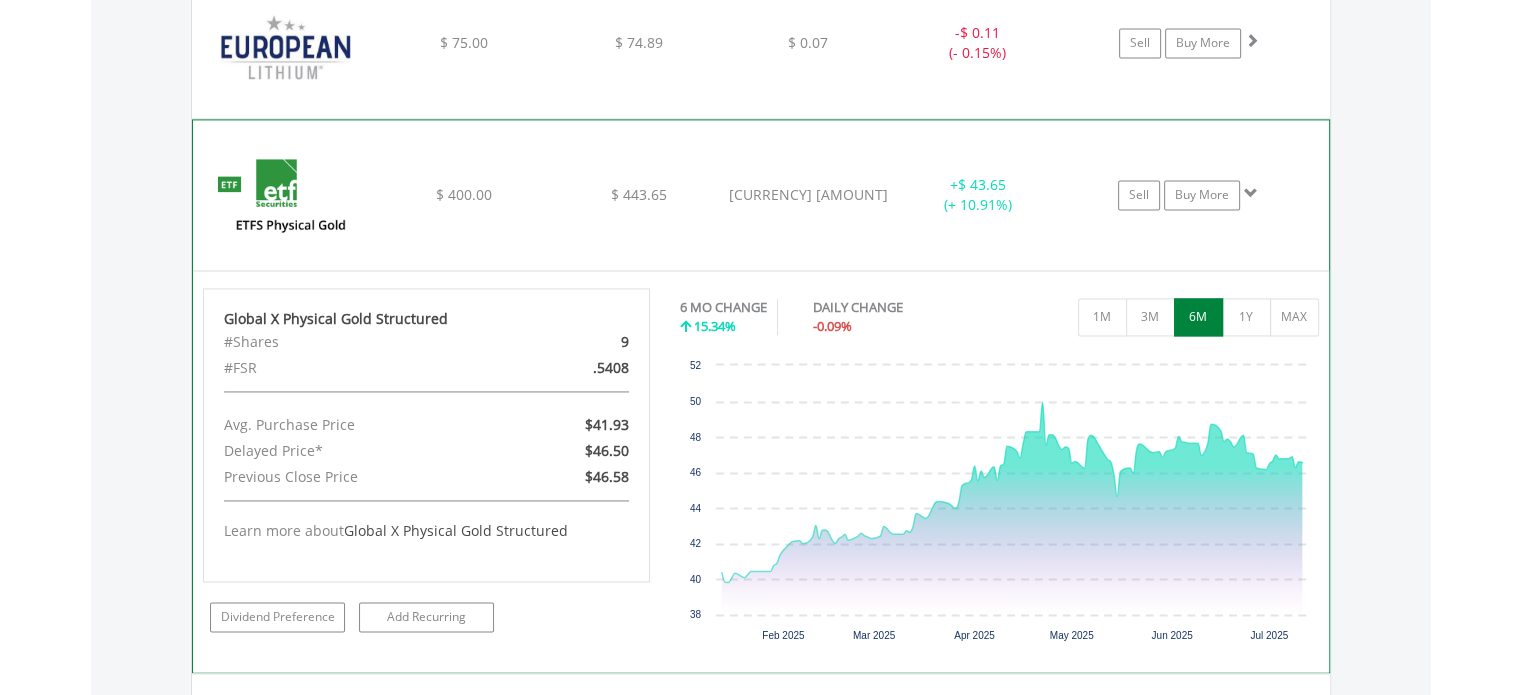 click at bounding box center (1251, 193) 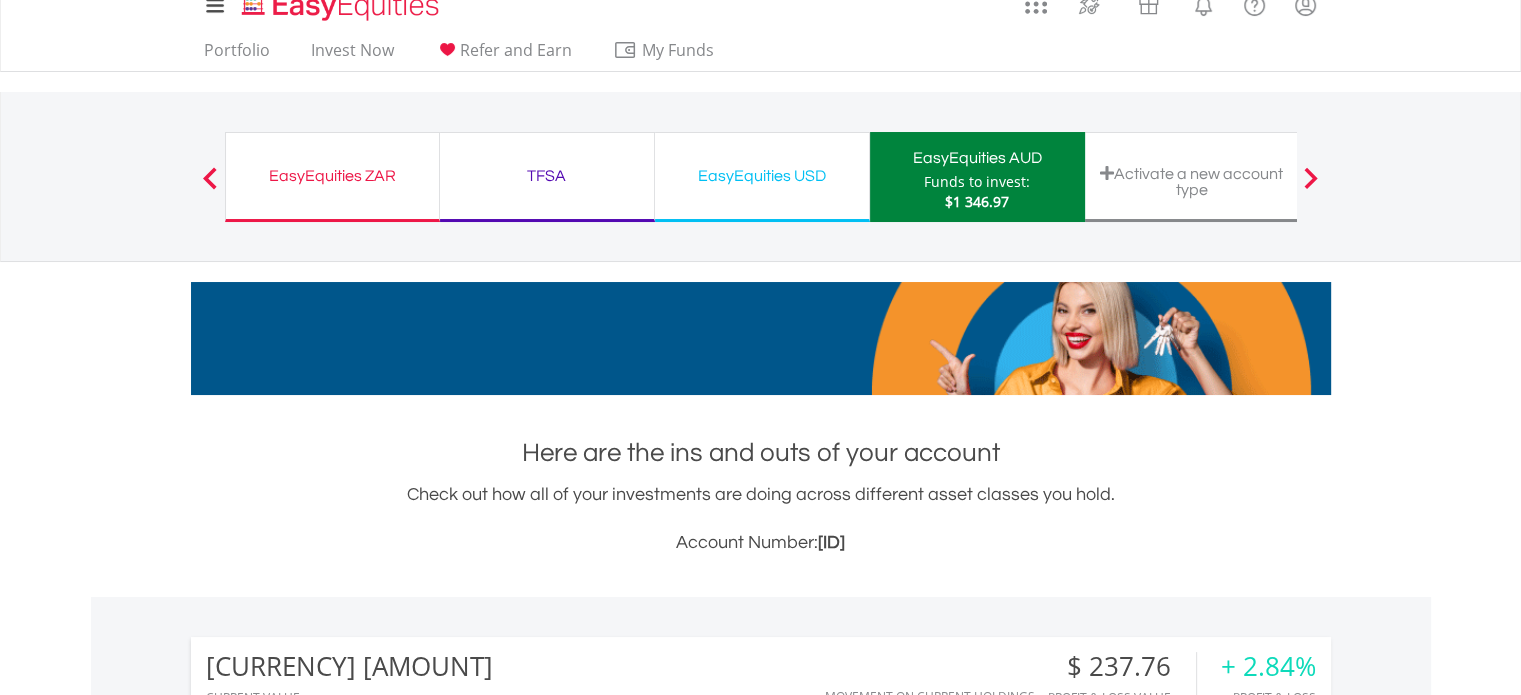 scroll, scrollTop: 0, scrollLeft: 0, axis: both 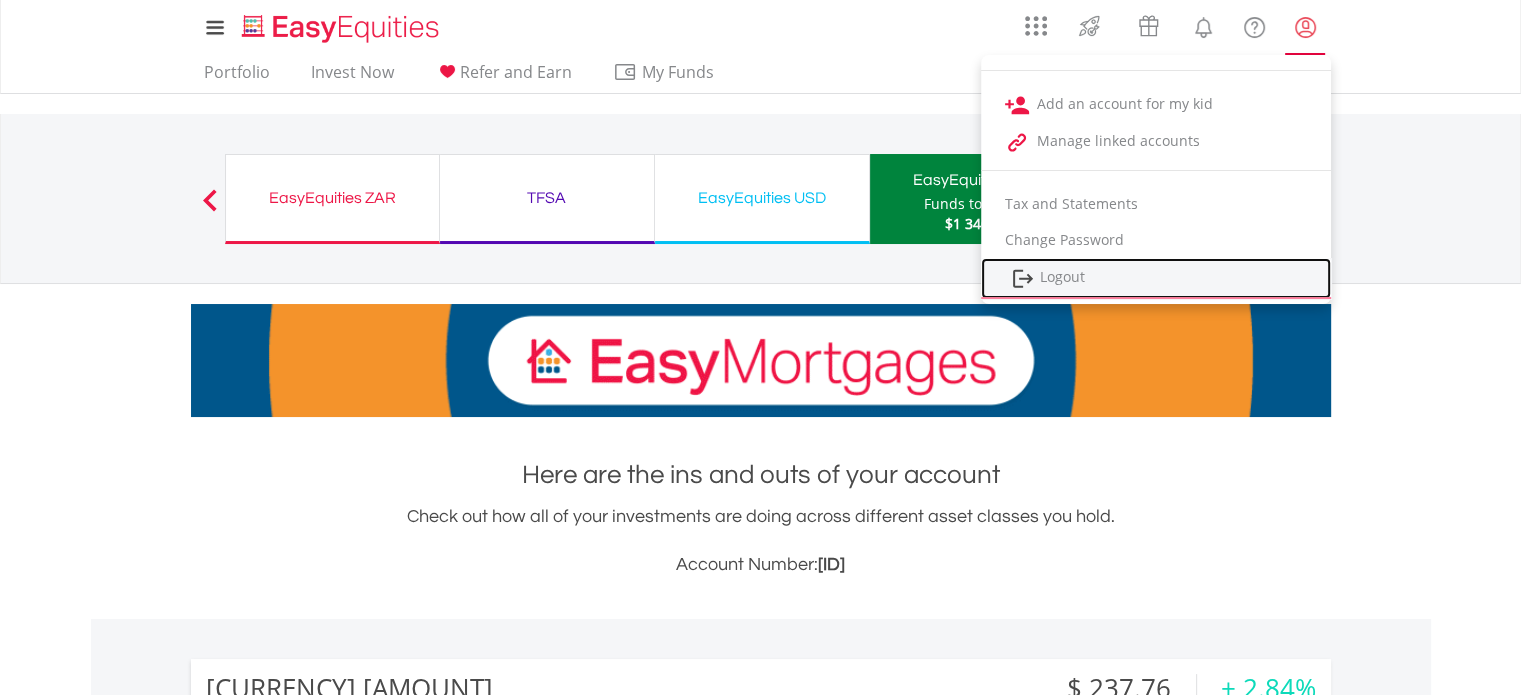 click on "Logout" at bounding box center (1156, 278) 